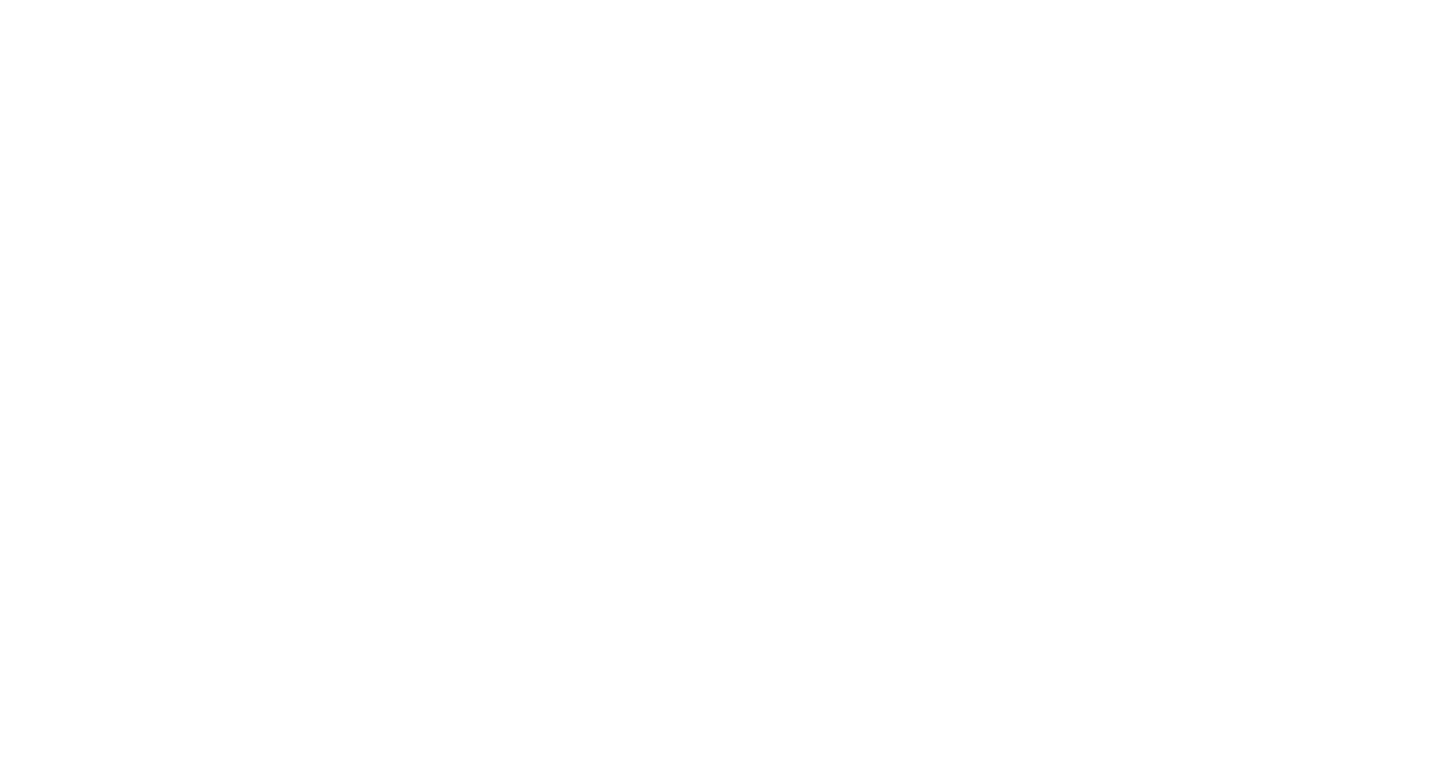 scroll, scrollTop: 0, scrollLeft: 0, axis: both 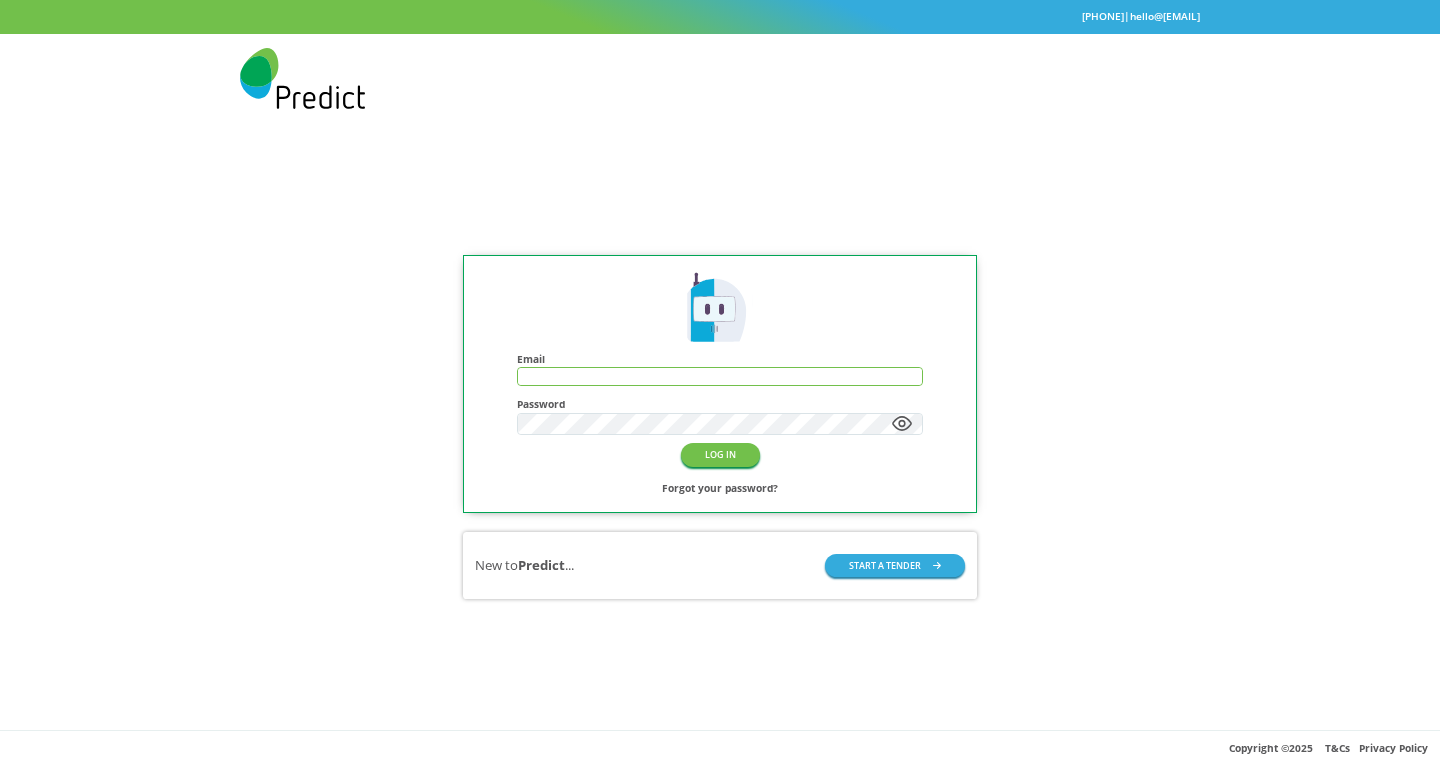click at bounding box center [720, 376] 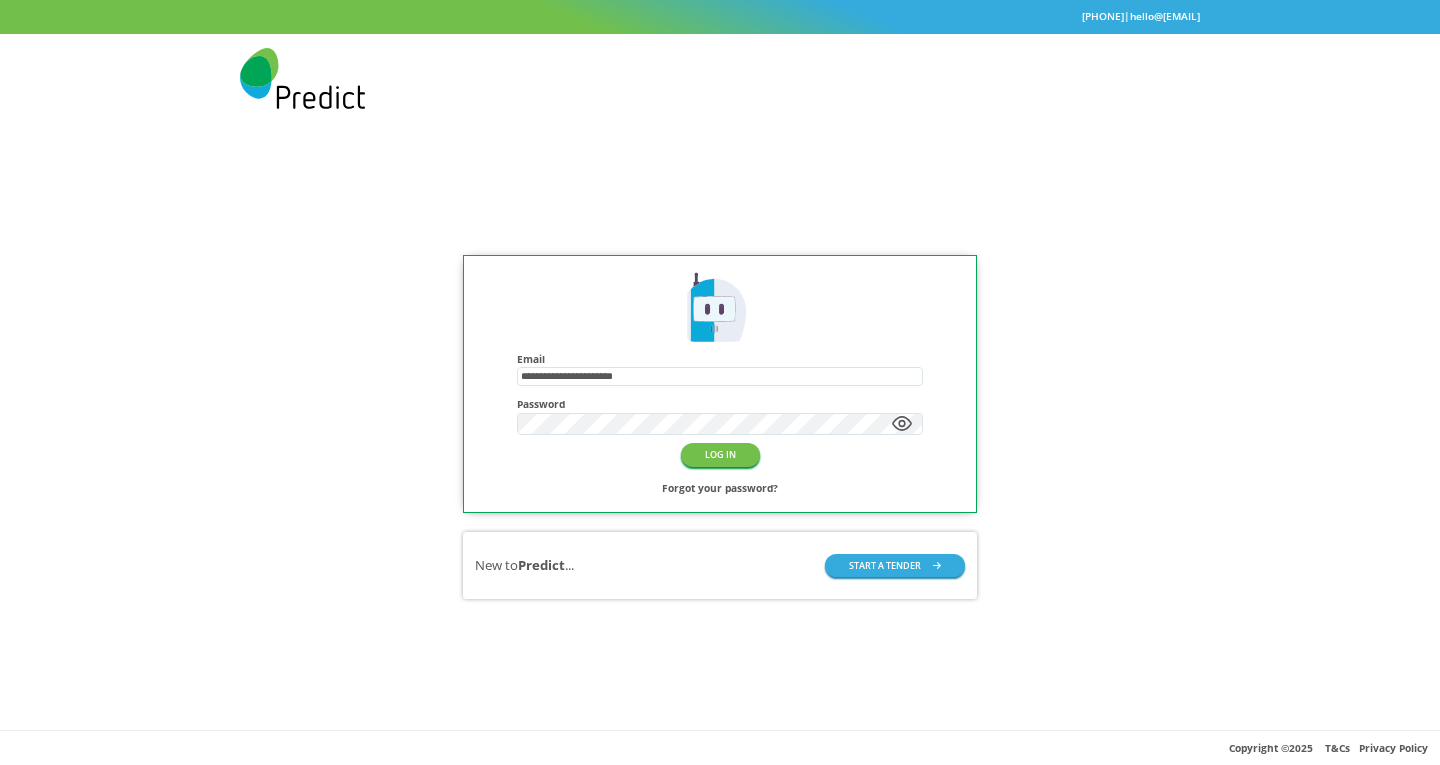 type on "**********" 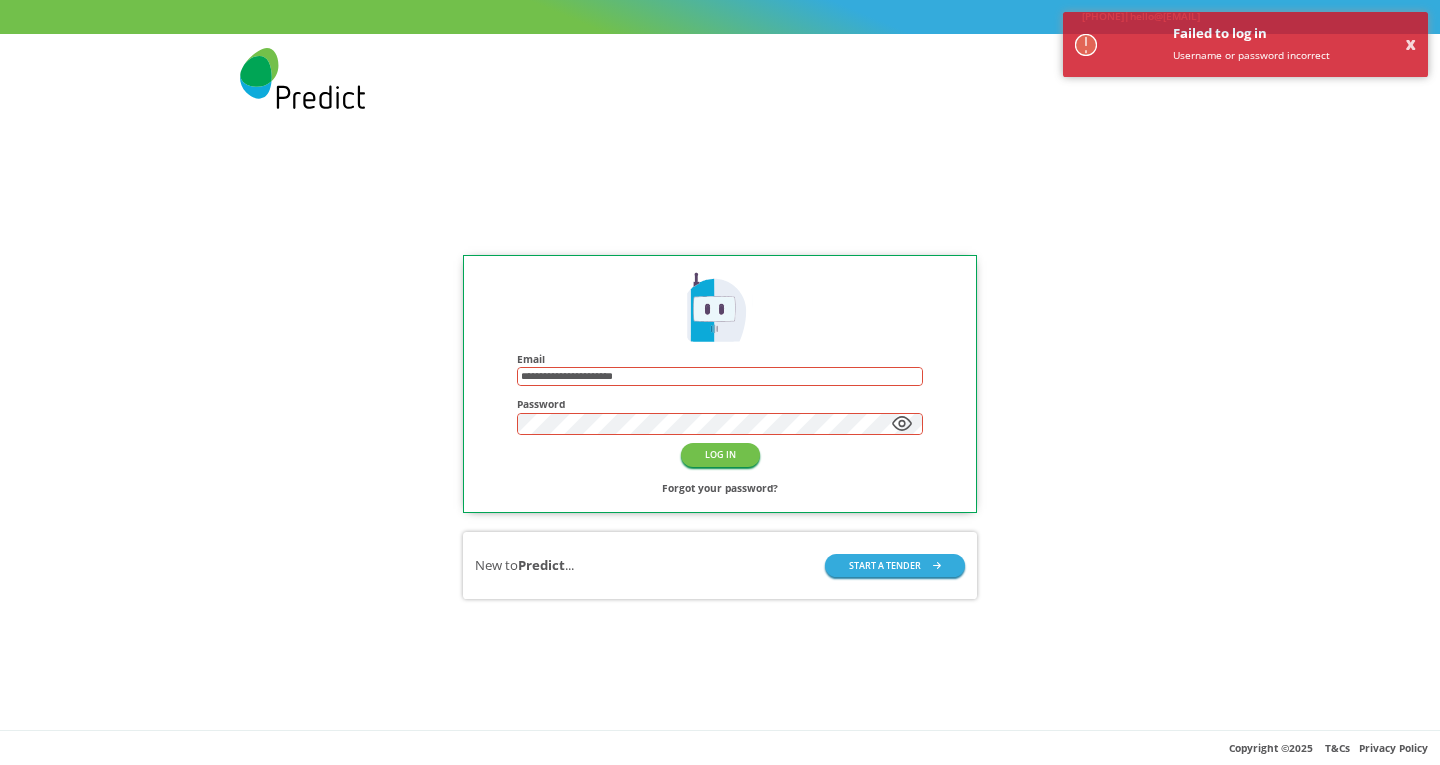 click on "LOG IN" at bounding box center [720, 454] 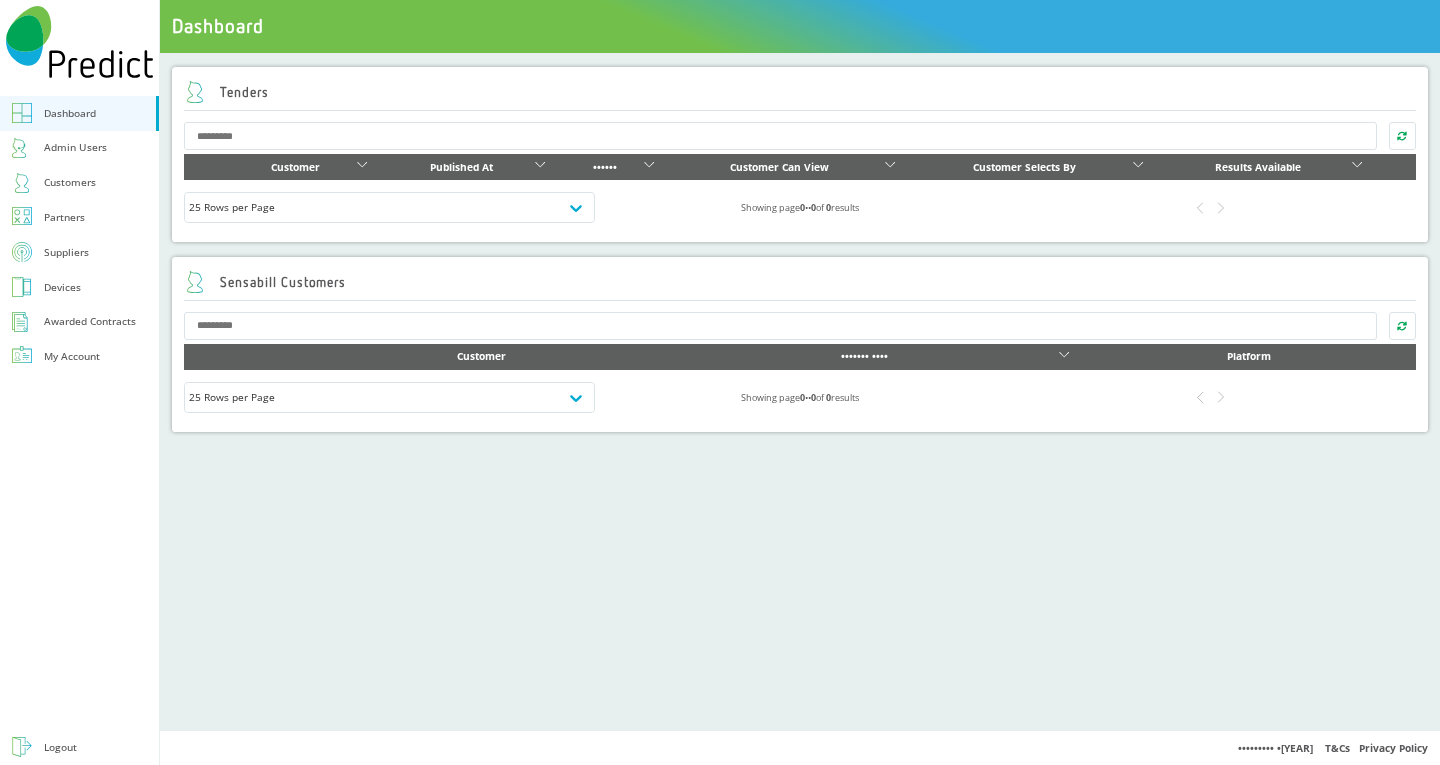 scroll, scrollTop: 0, scrollLeft: 0, axis: both 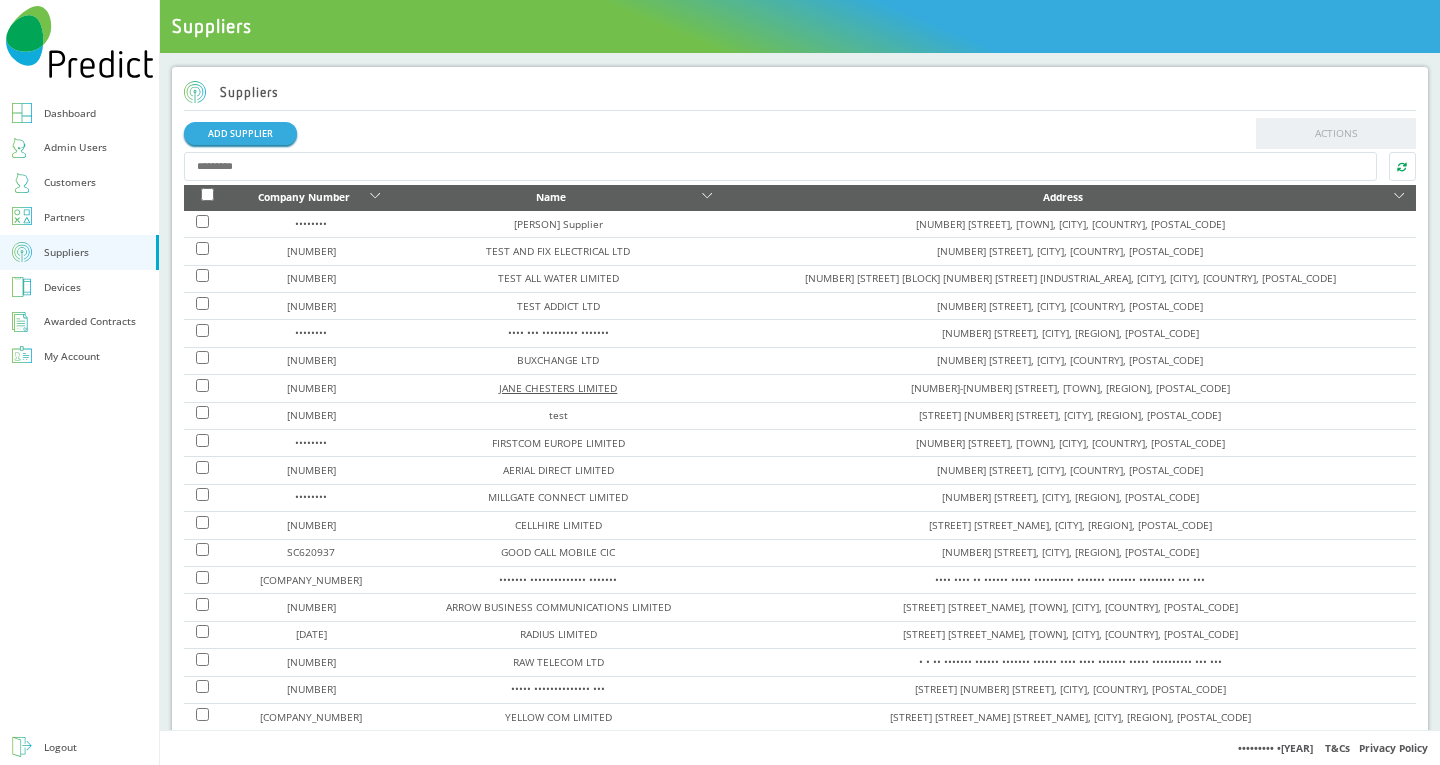 click on "JANE CHESTERS LIMITED" at bounding box center (311, 388) 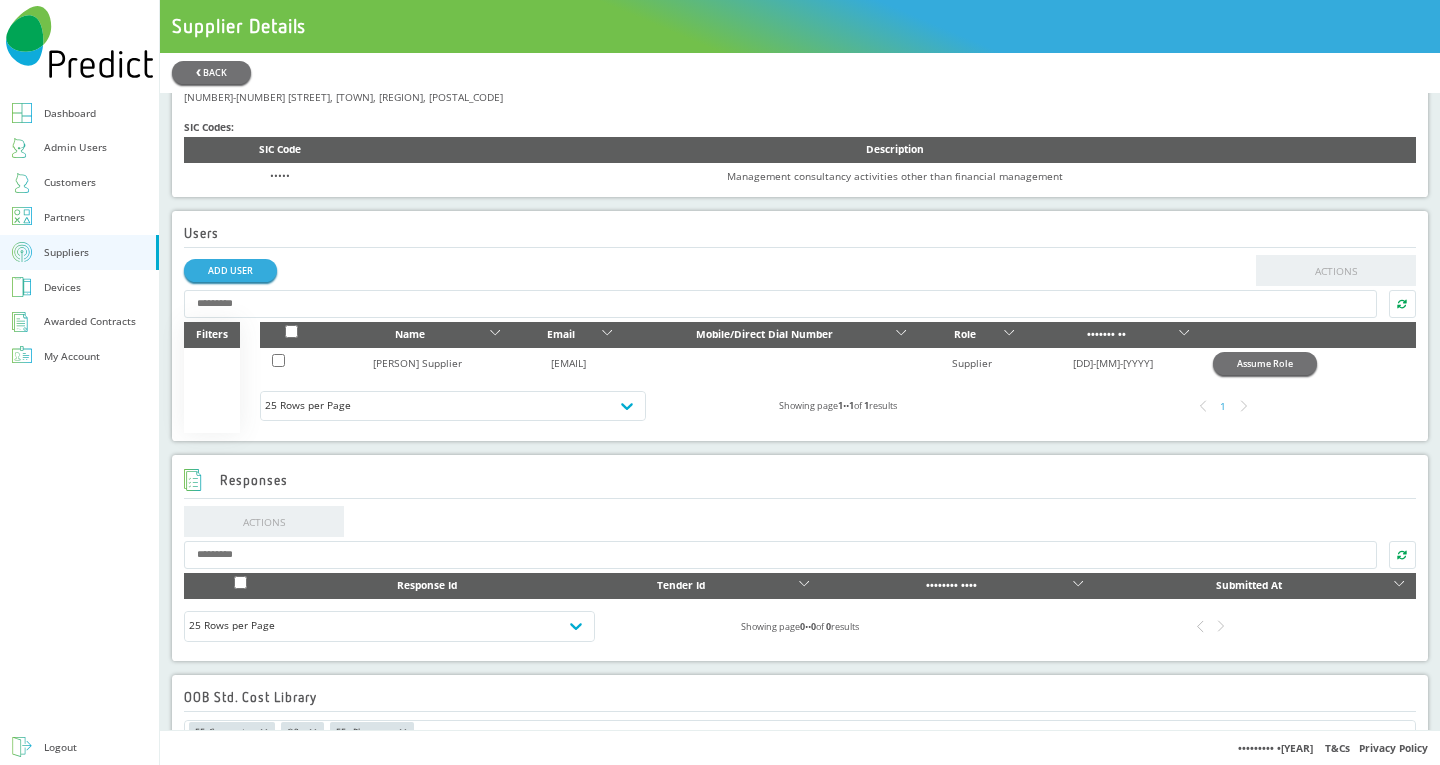 scroll, scrollTop: 700, scrollLeft: 0, axis: vertical 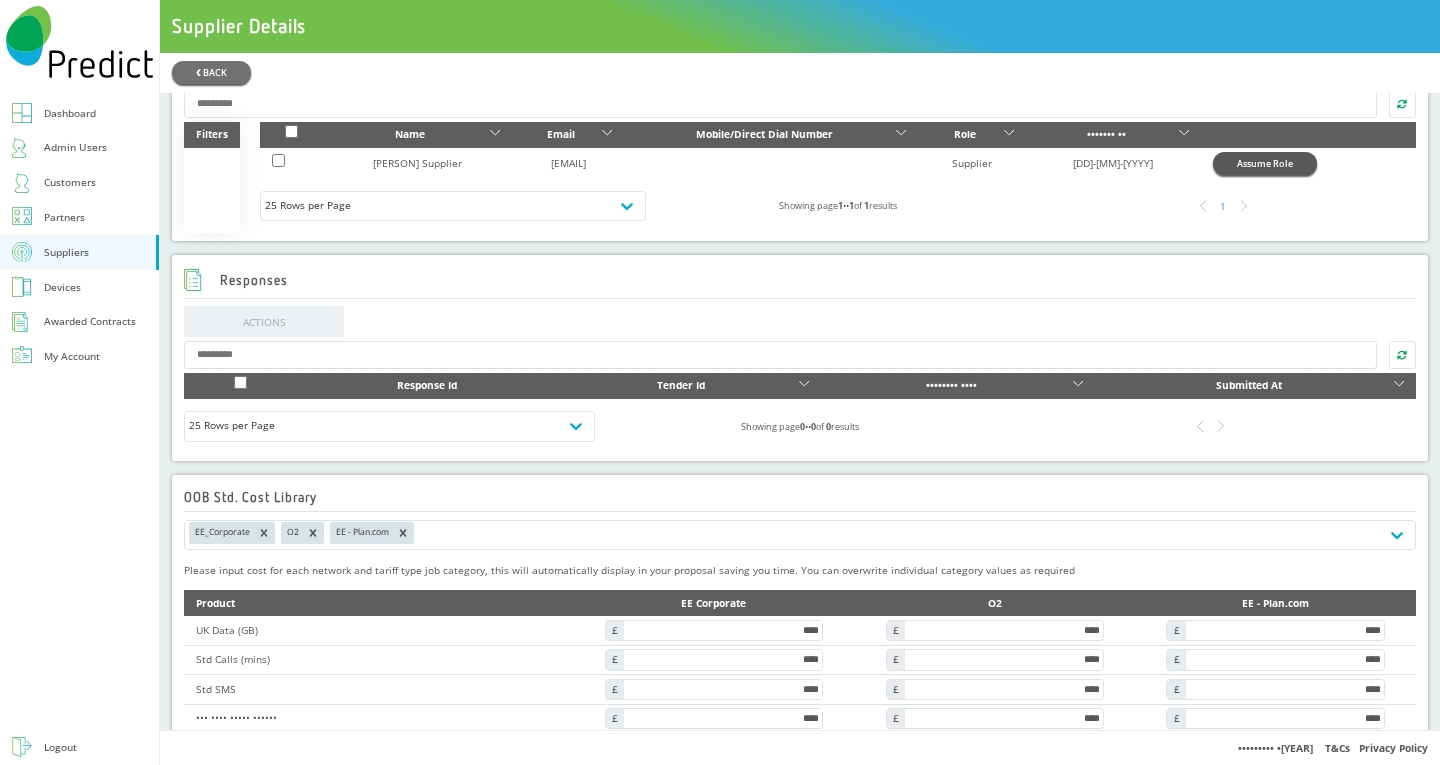 click on "Assume Role" at bounding box center (1265, 163) 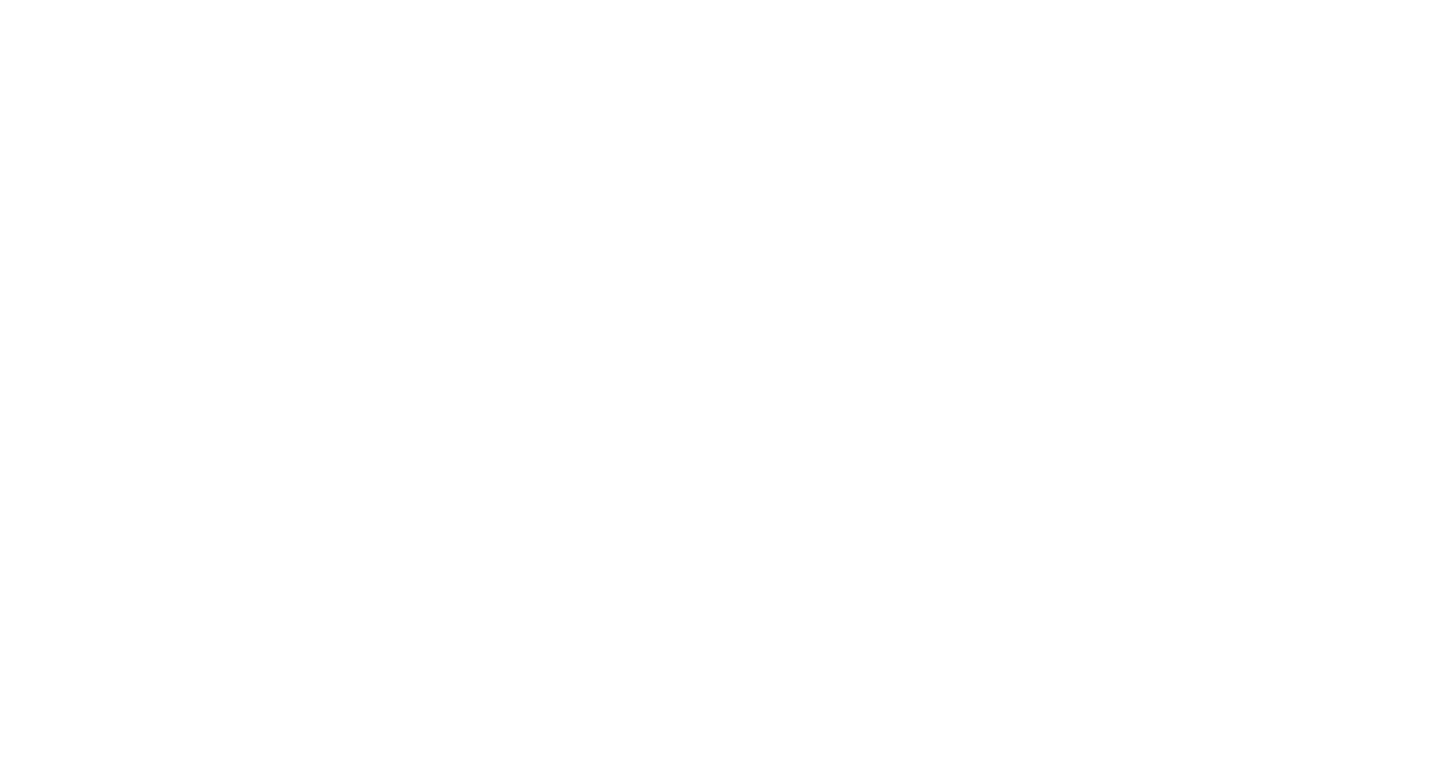 scroll, scrollTop: 0, scrollLeft: 0, axis: both 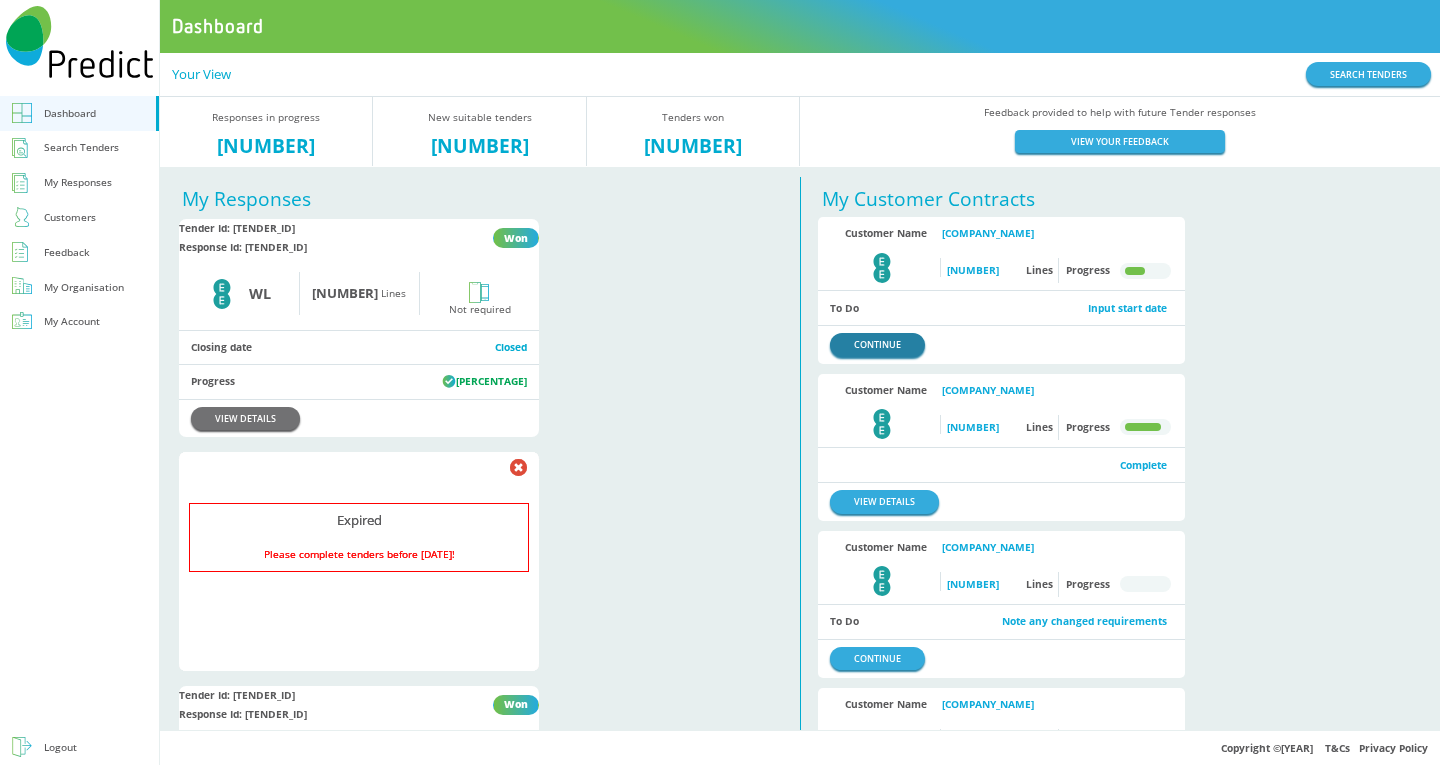 click on "CONTINUE" at bounding box center [877, 344] 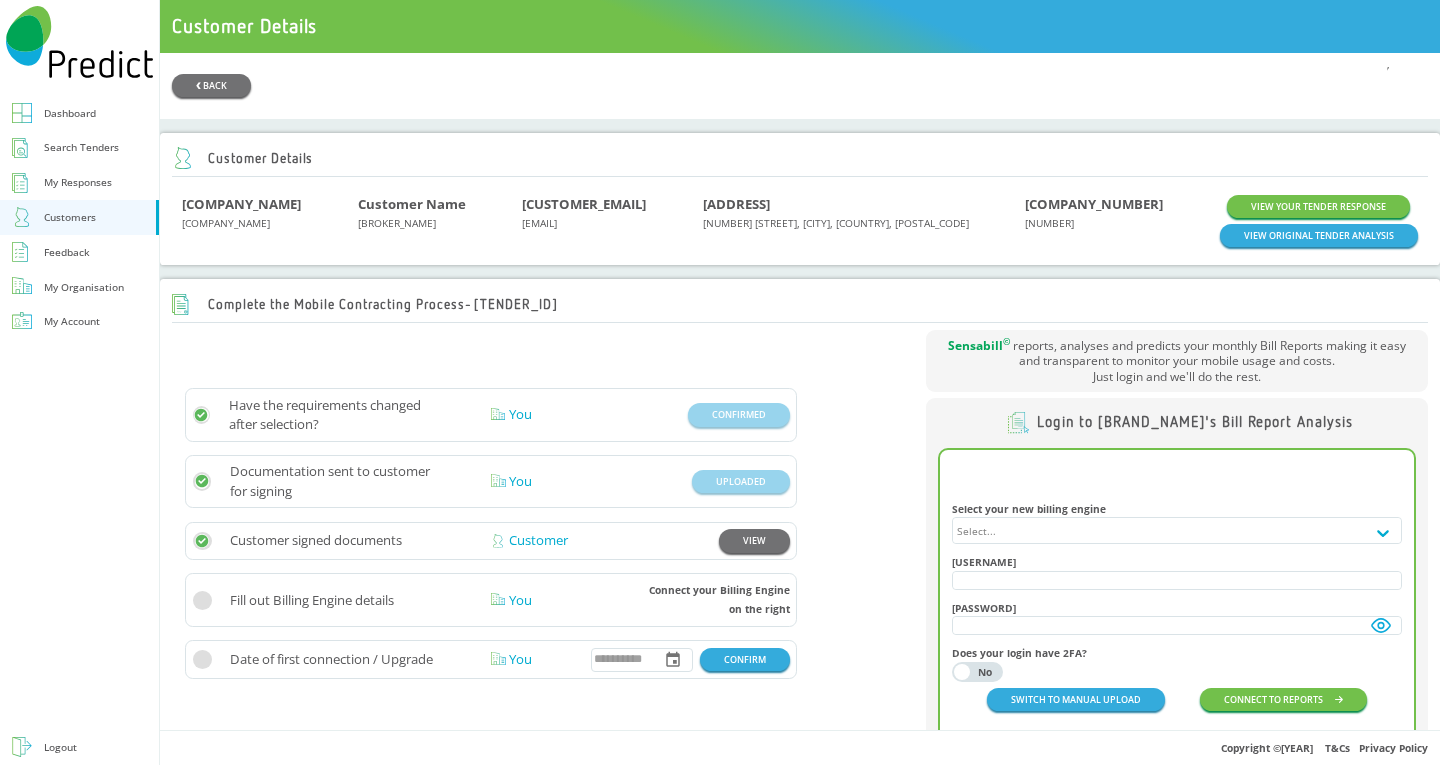 scroll, scrollTop: 72, scrollLeft: 0, axis: vertical 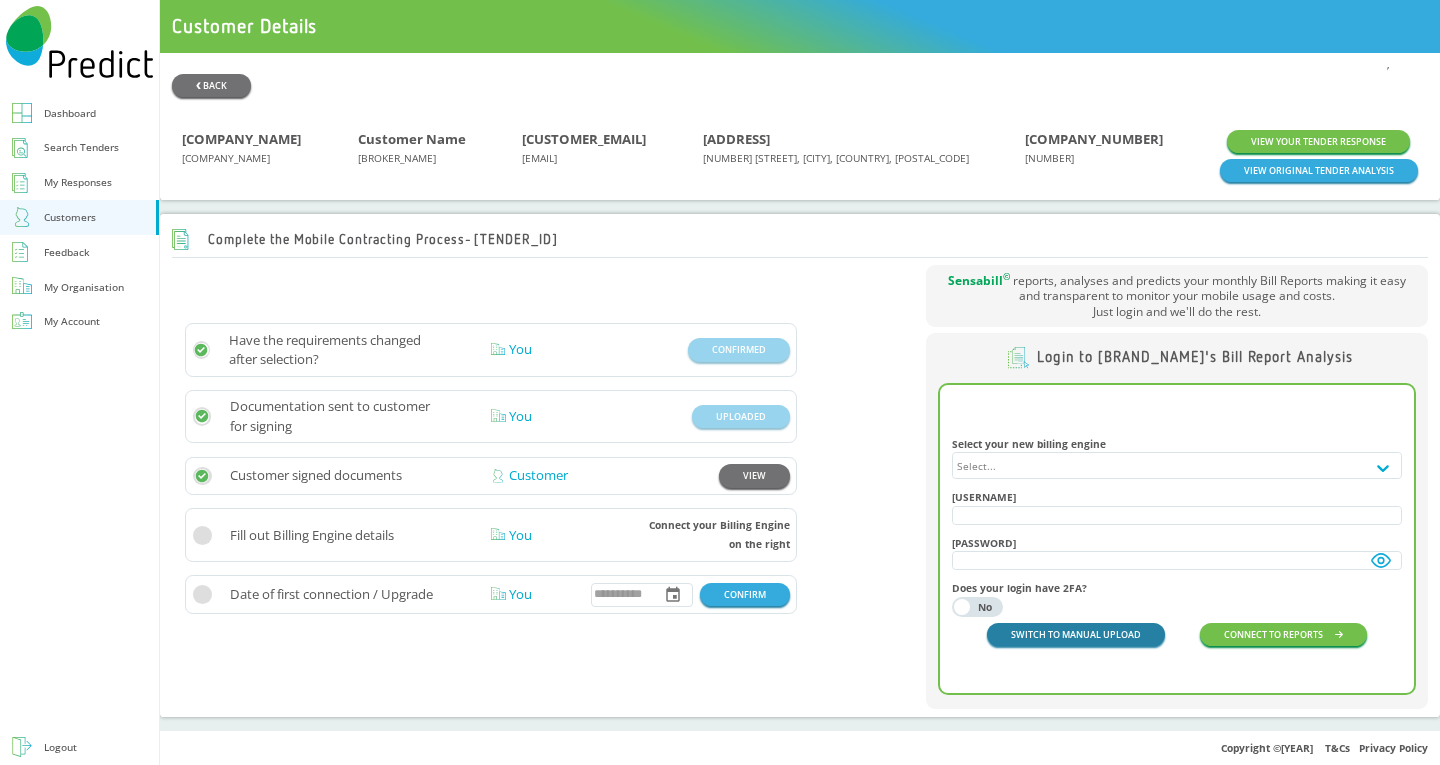 click on "SWITCH TO MANUAL UPLOAD" at bounding box center (1076, 634) 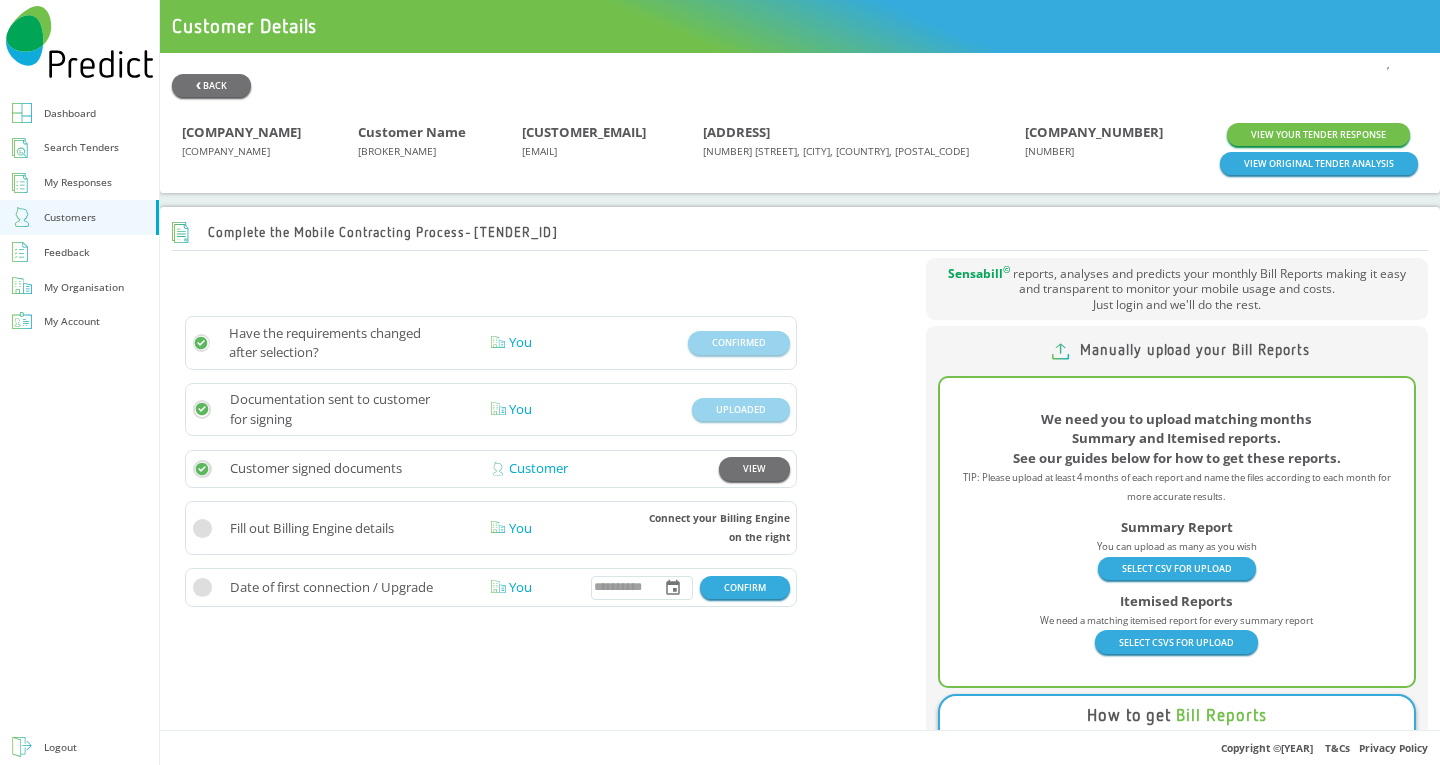 scroll, scrollTop: 272, scrollLeft: 0, axis: vertical 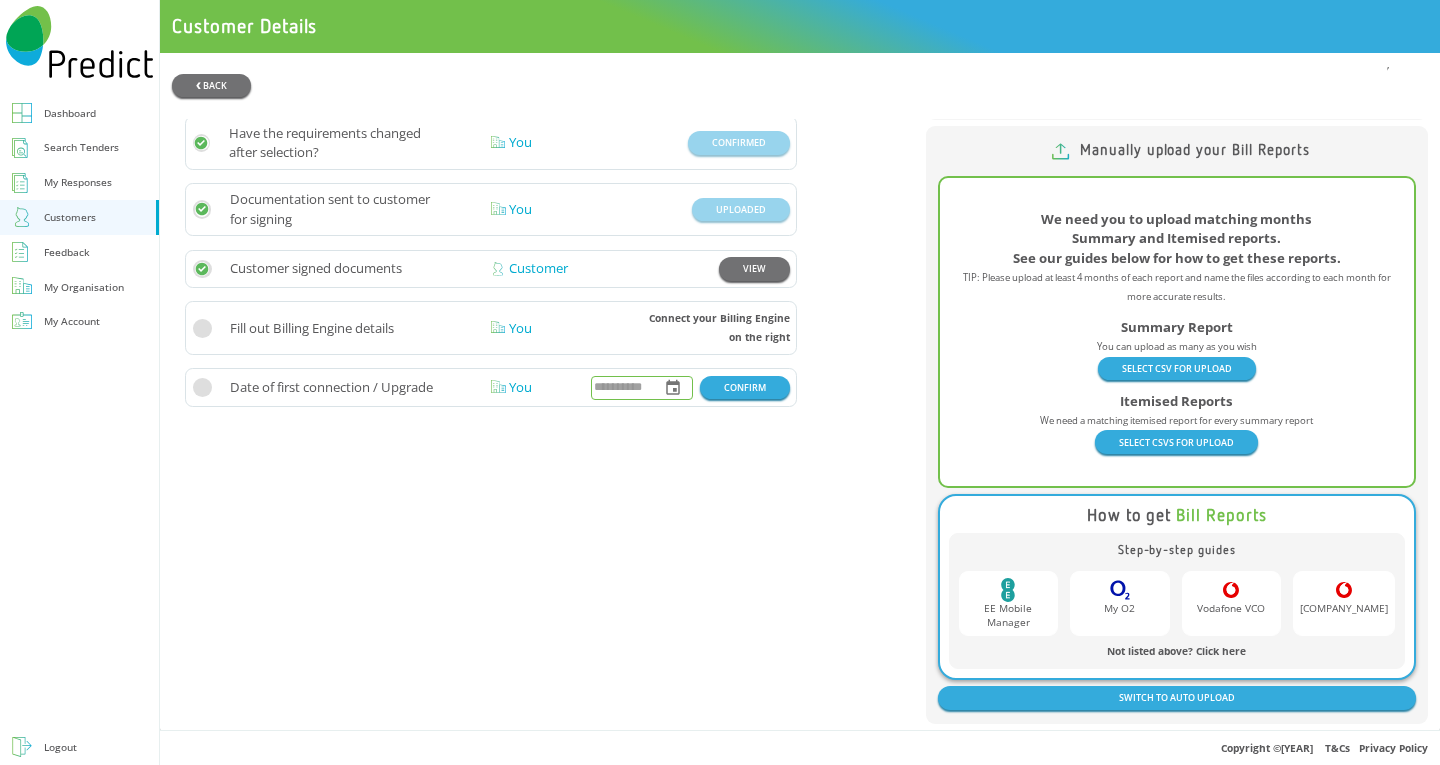 click at bounding box center (620, 388) 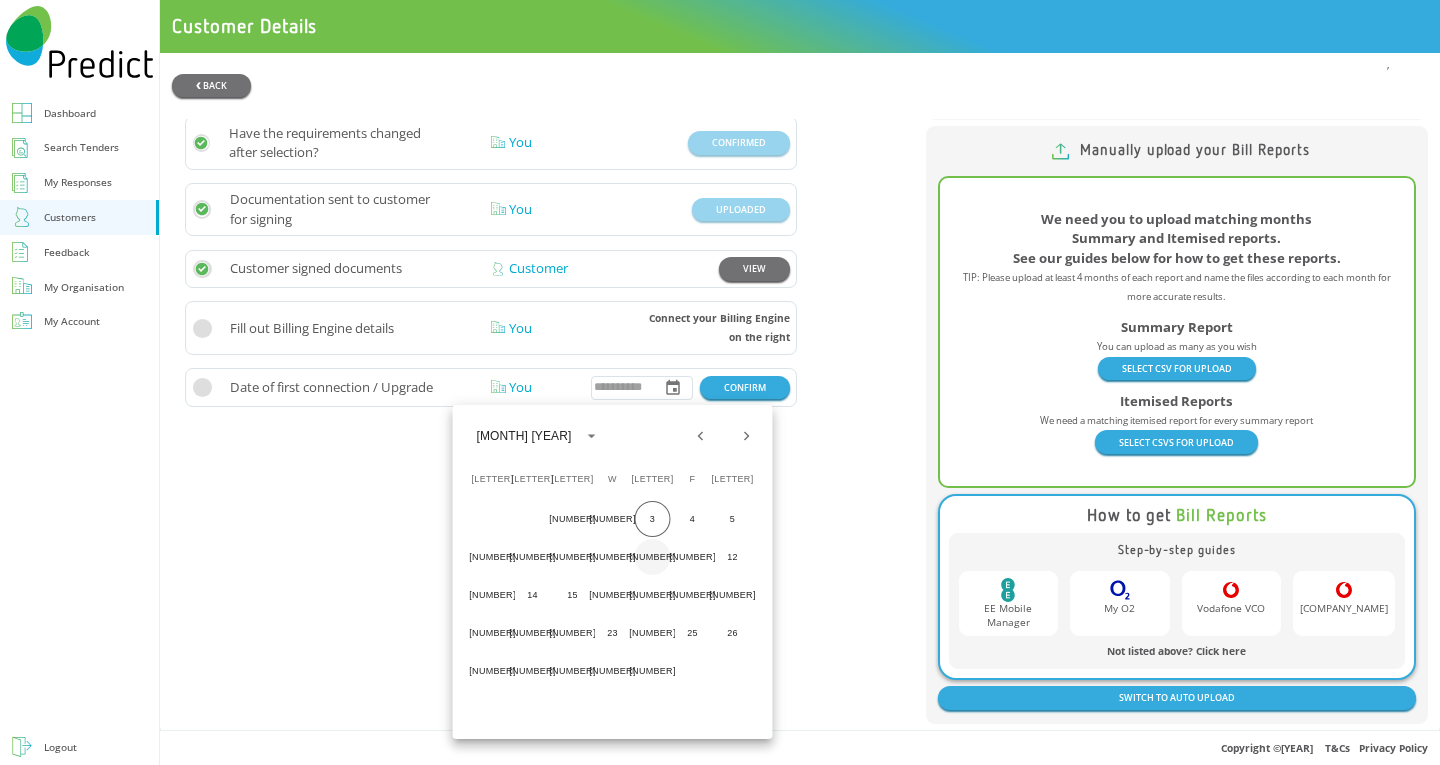 click on "10" at bounding box center (653, 557) 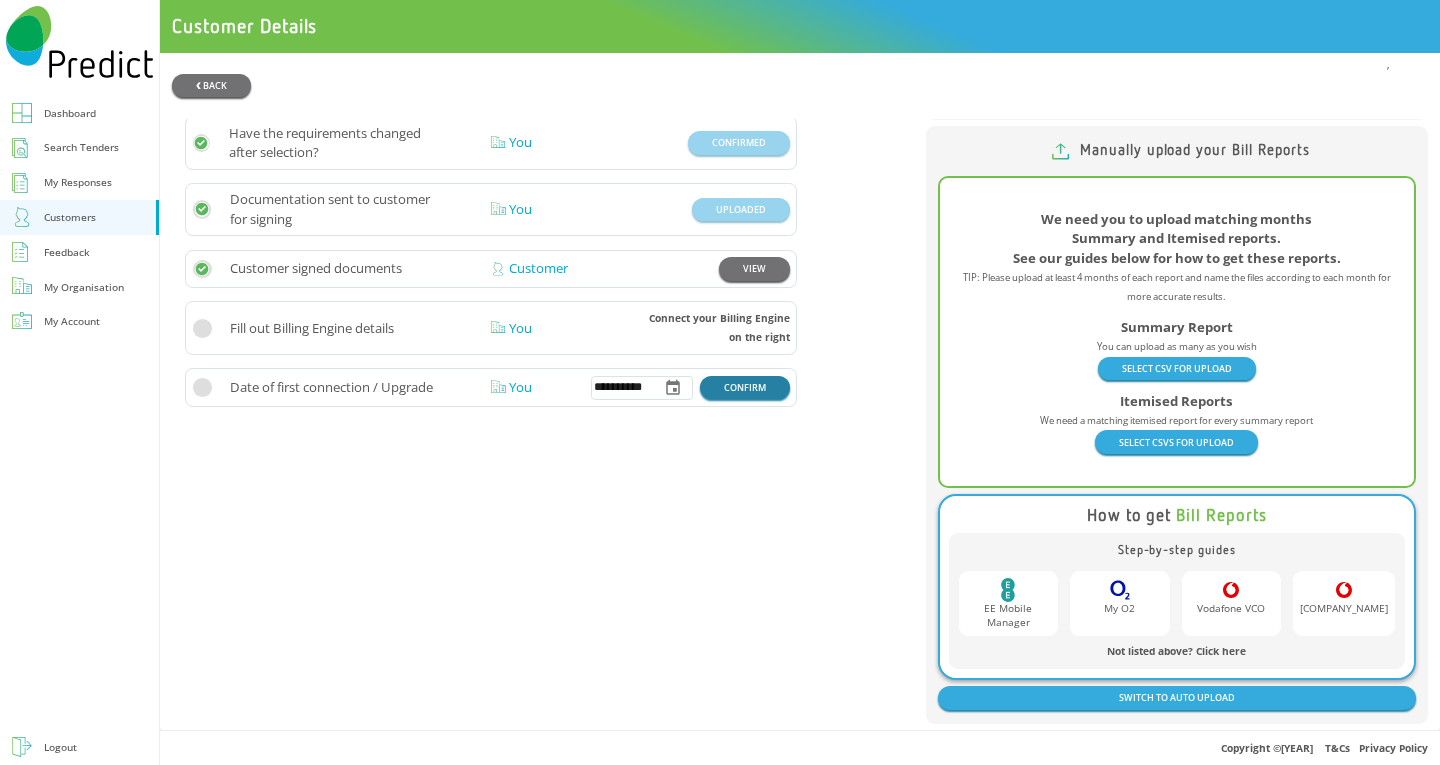 click on "CONFIRM" at bounding box center [745, 387] 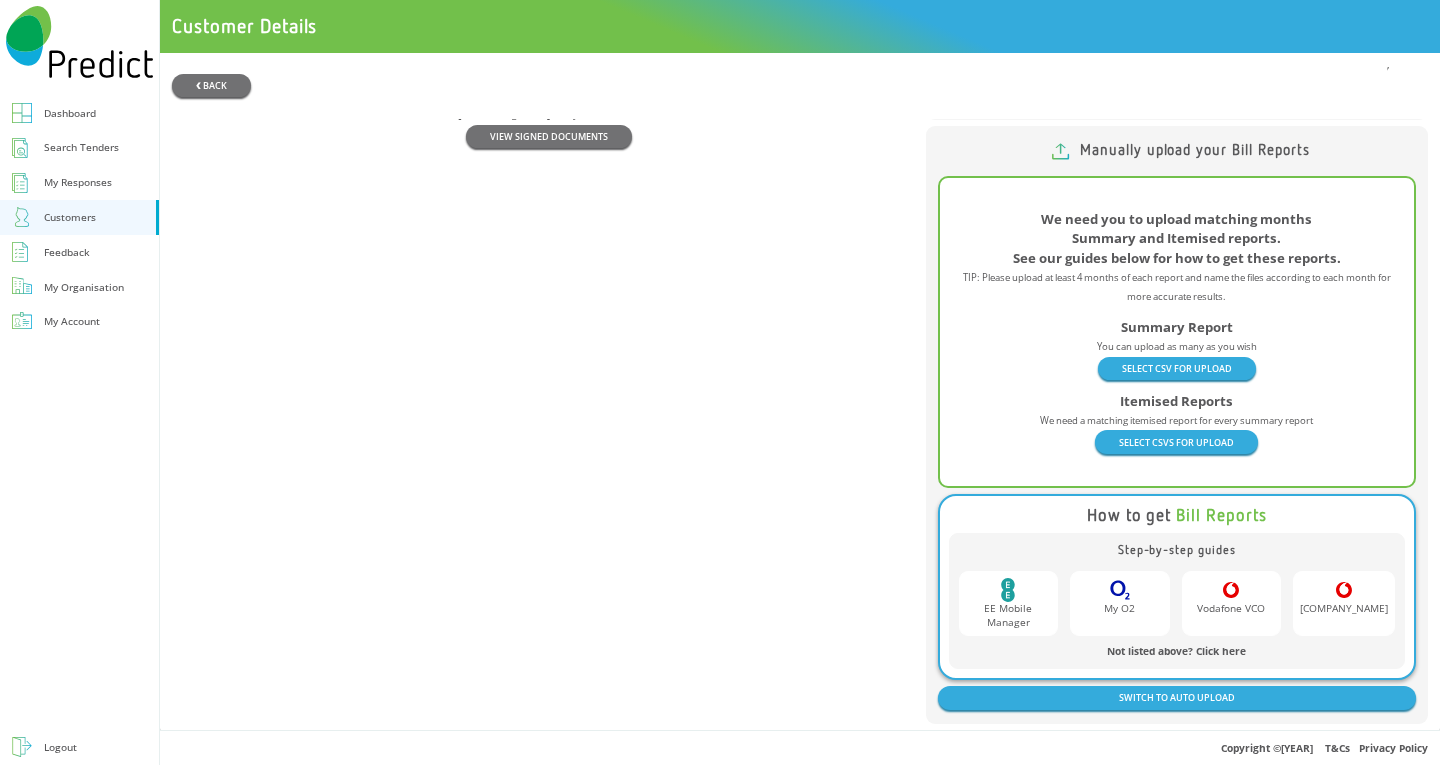 scroll, scrollTop: 72, scrollLeft: 0, axis: vertical 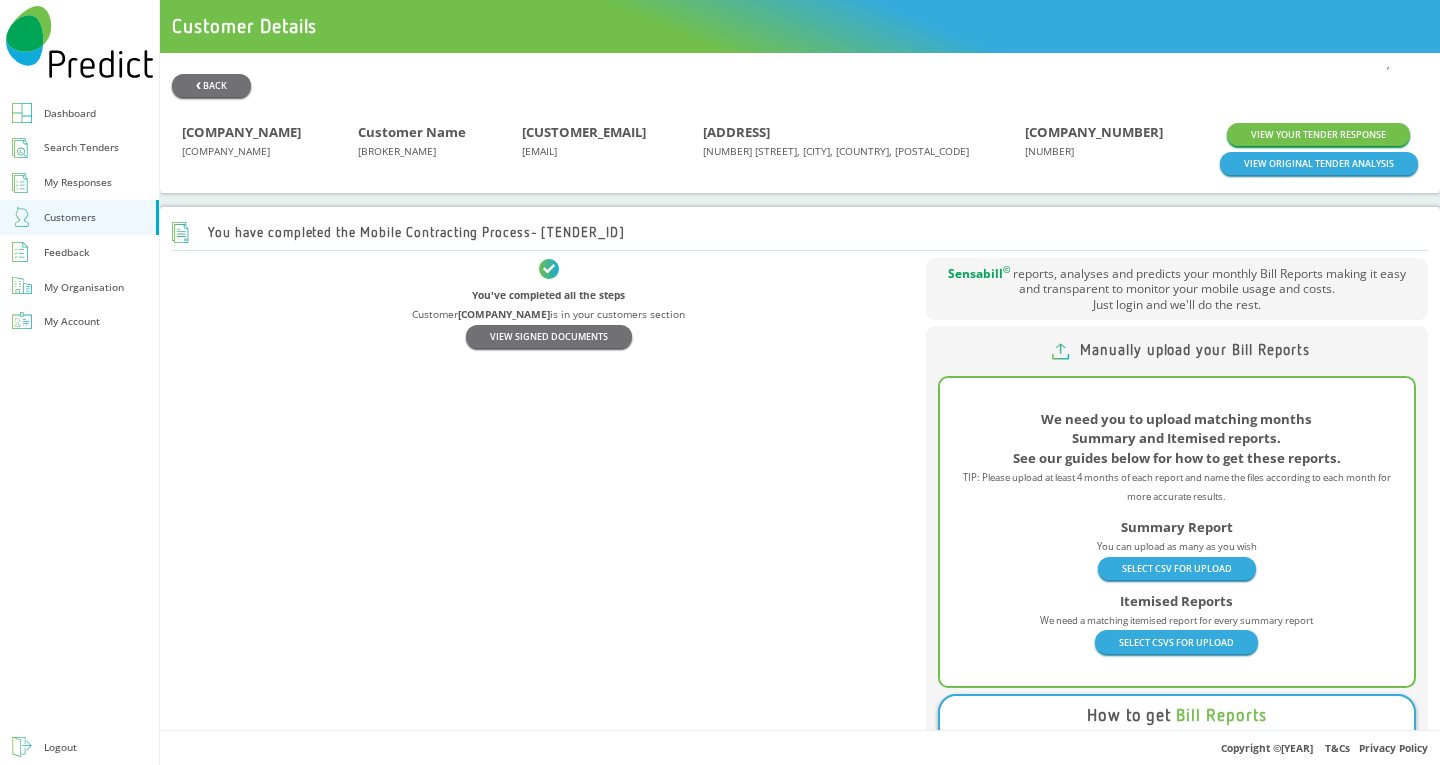 click on "Dashboard" at bounding box center (70, 113) 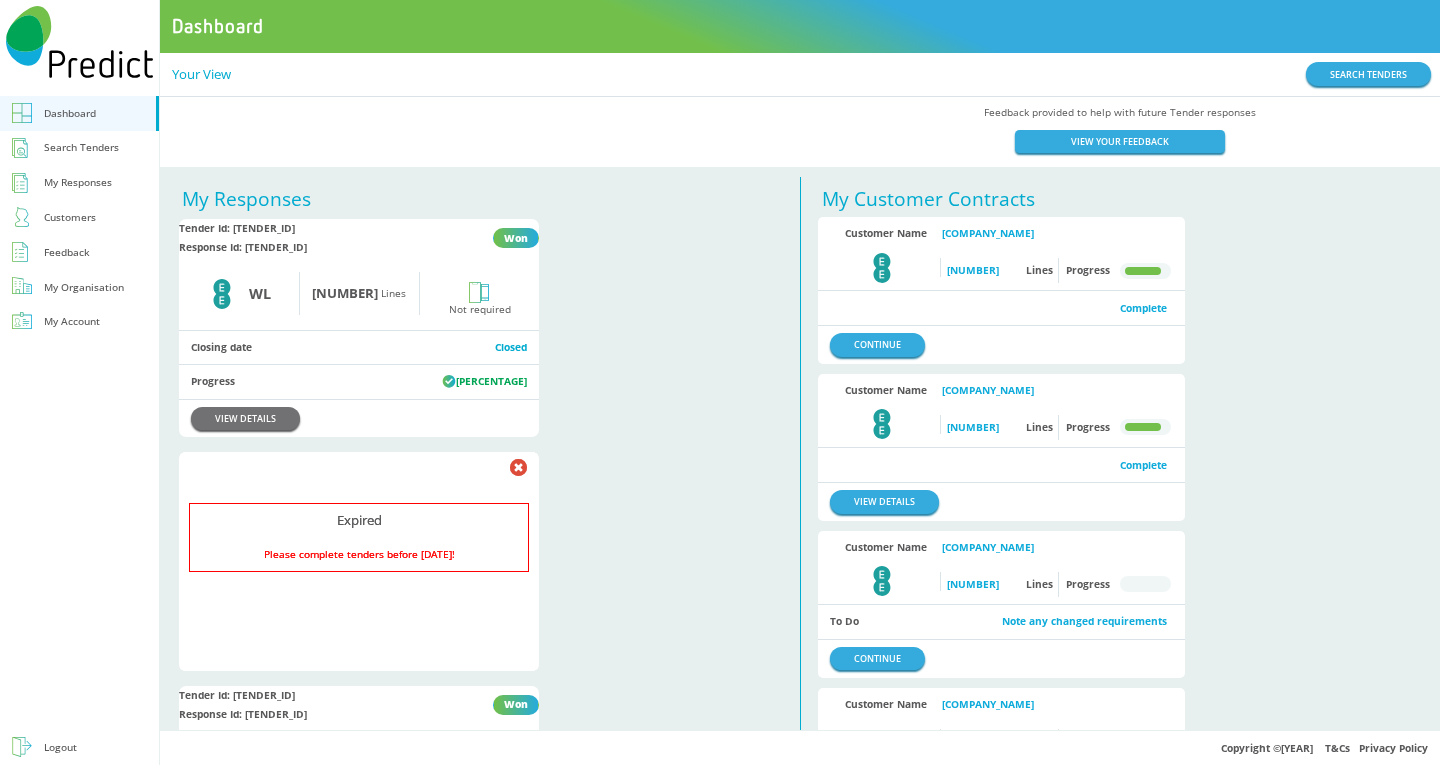 scroll, scrollTop: 200, scrollLeft: 0, axis: vertical 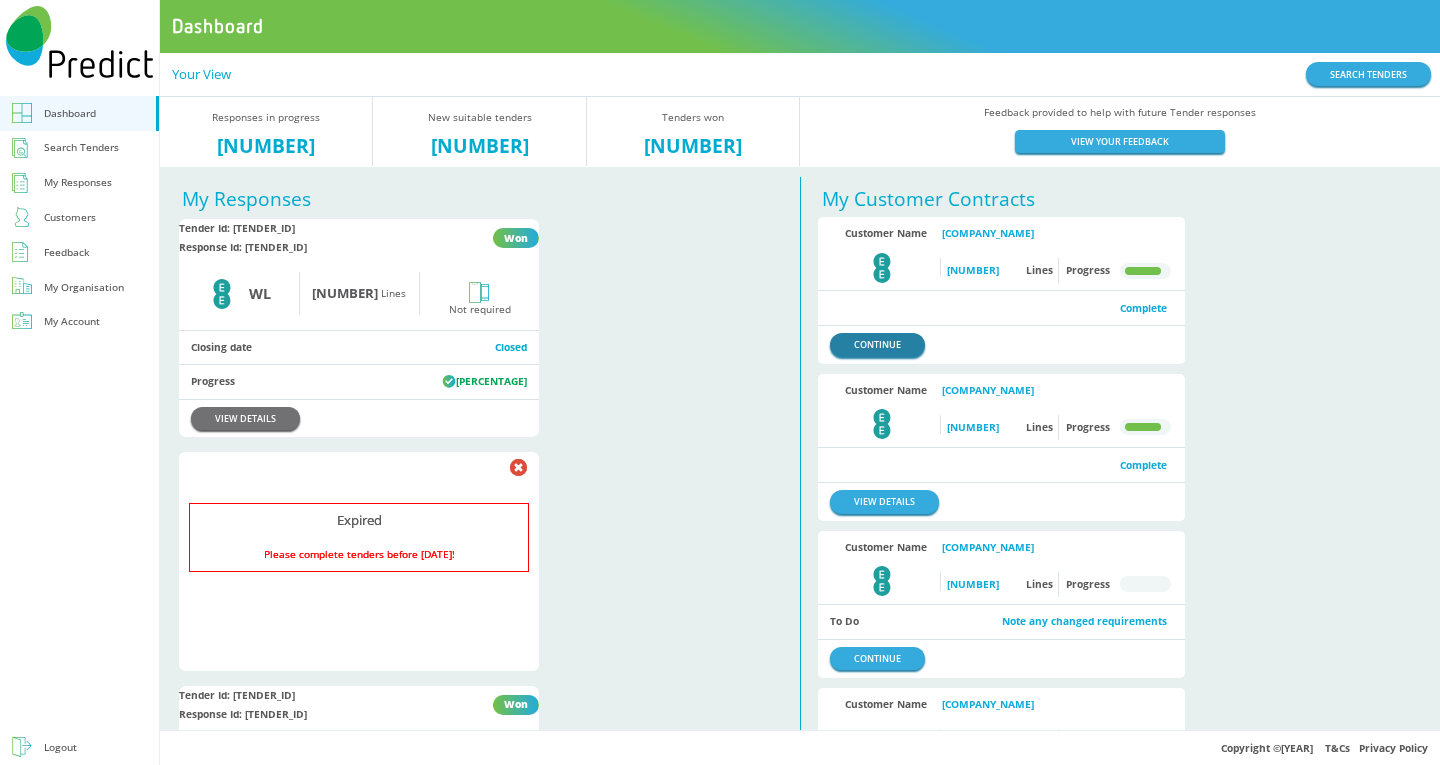 click on "CONTINUE" at bounding box center (877, 344) 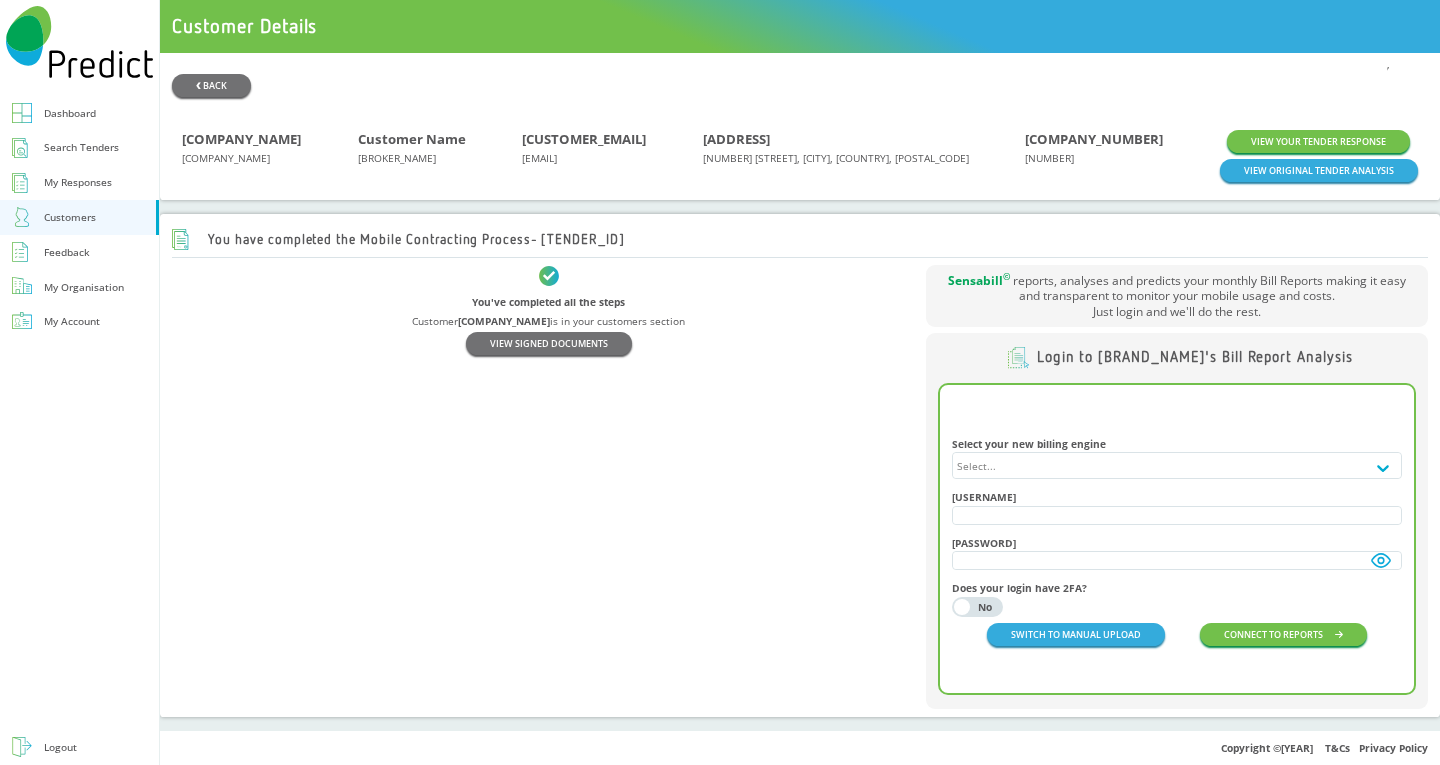 scroll, scrollTop: 0, scrollLeft: 0, axis: both 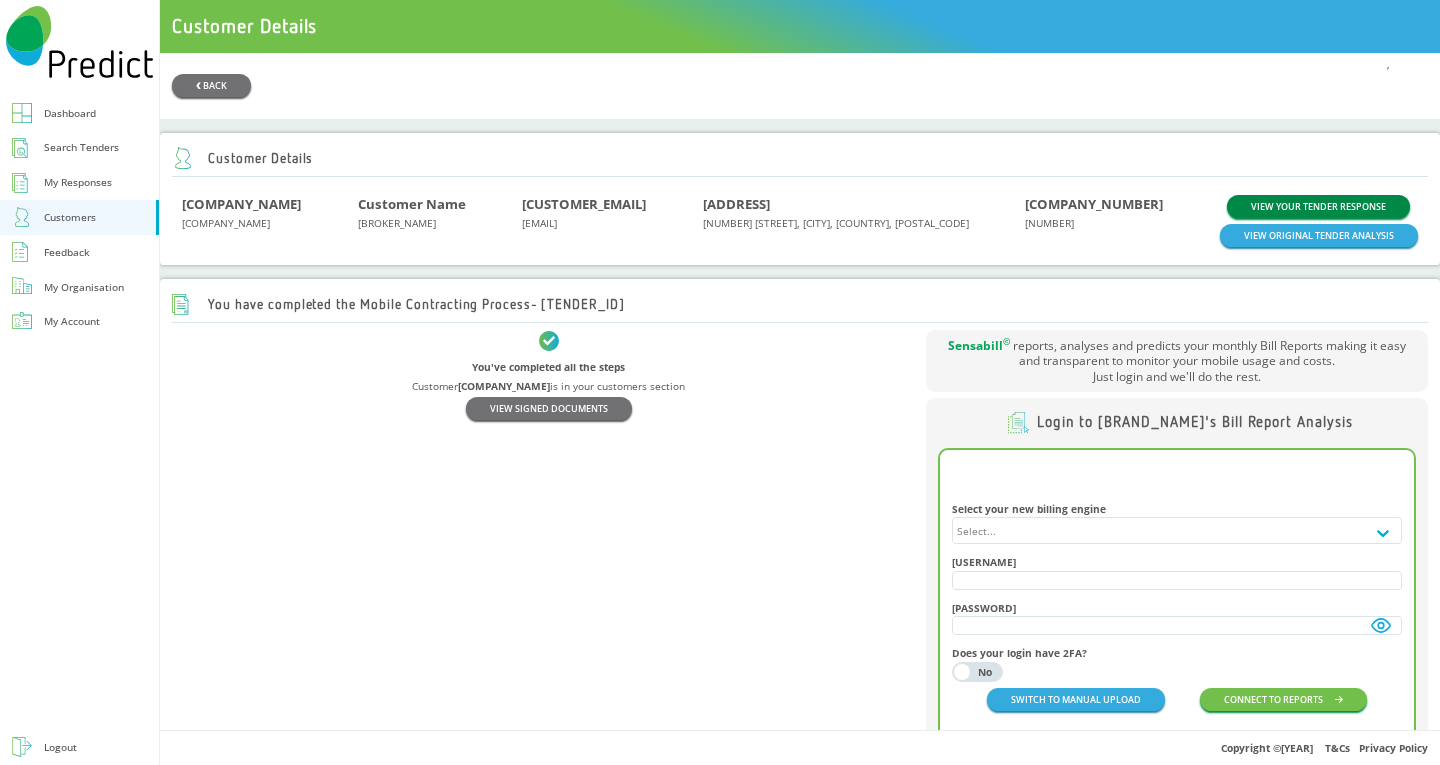 click on "VIEW YOUR TENDER RESPONSE" at bounding box center [1318, 206] 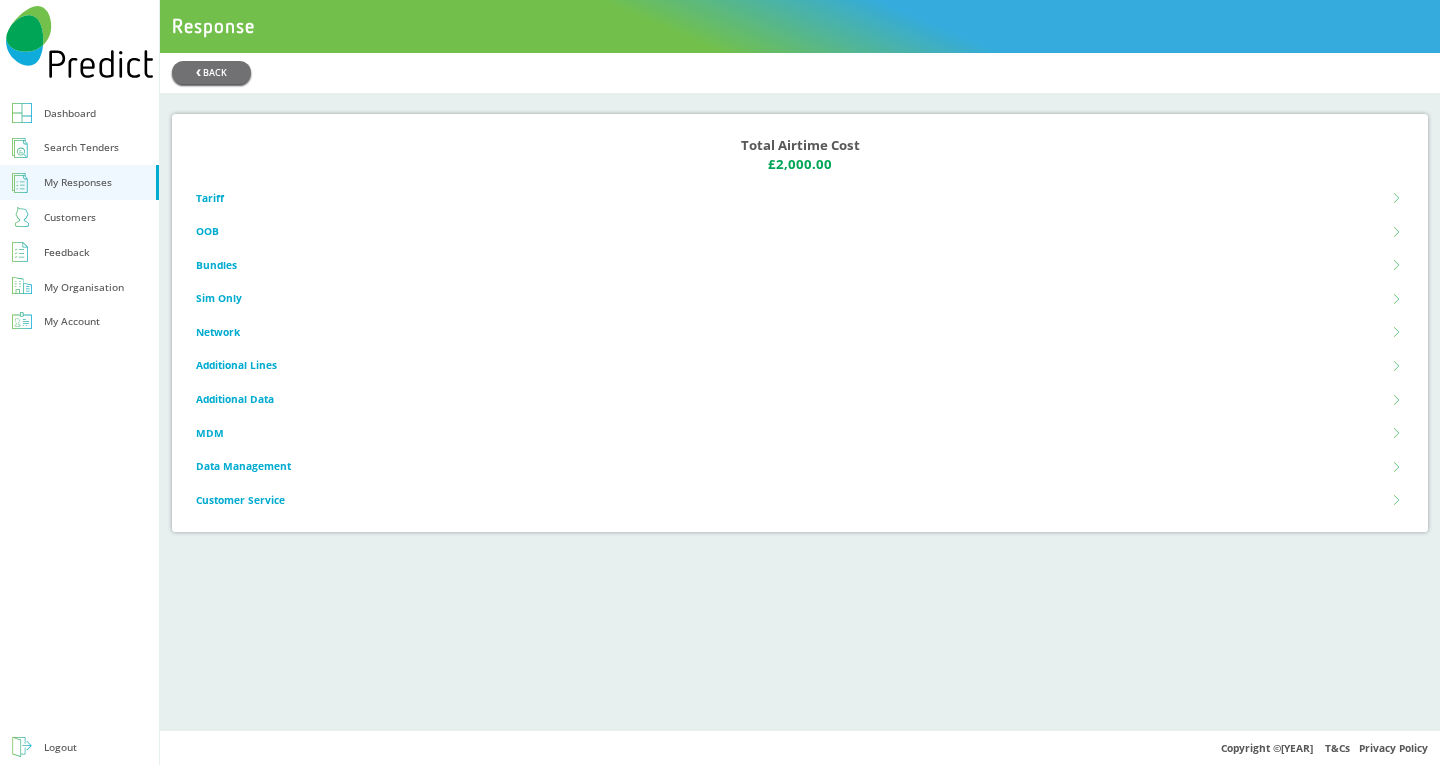 click on "Customers" at bounding box center [70, 217] 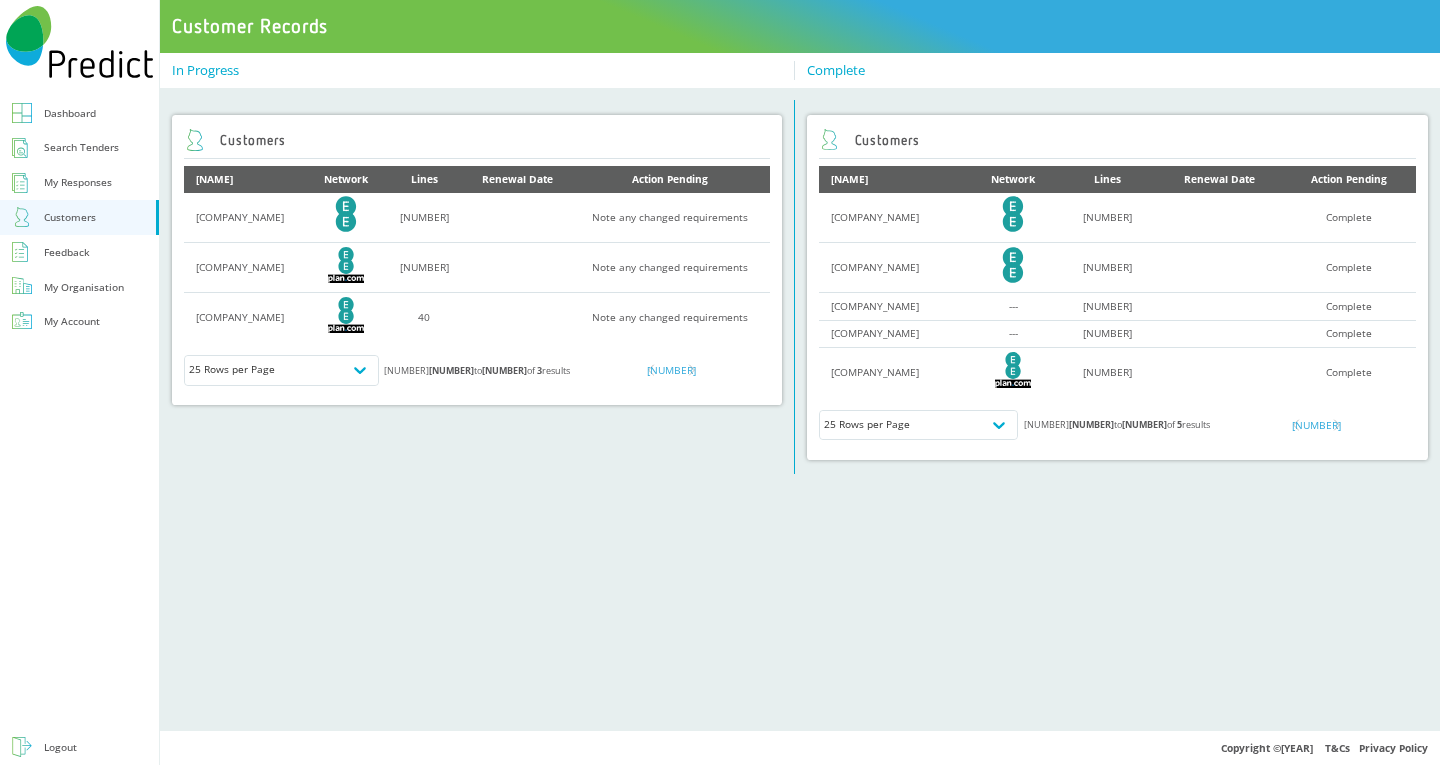 click on "Dashboard" at bounding box center (79, 113) 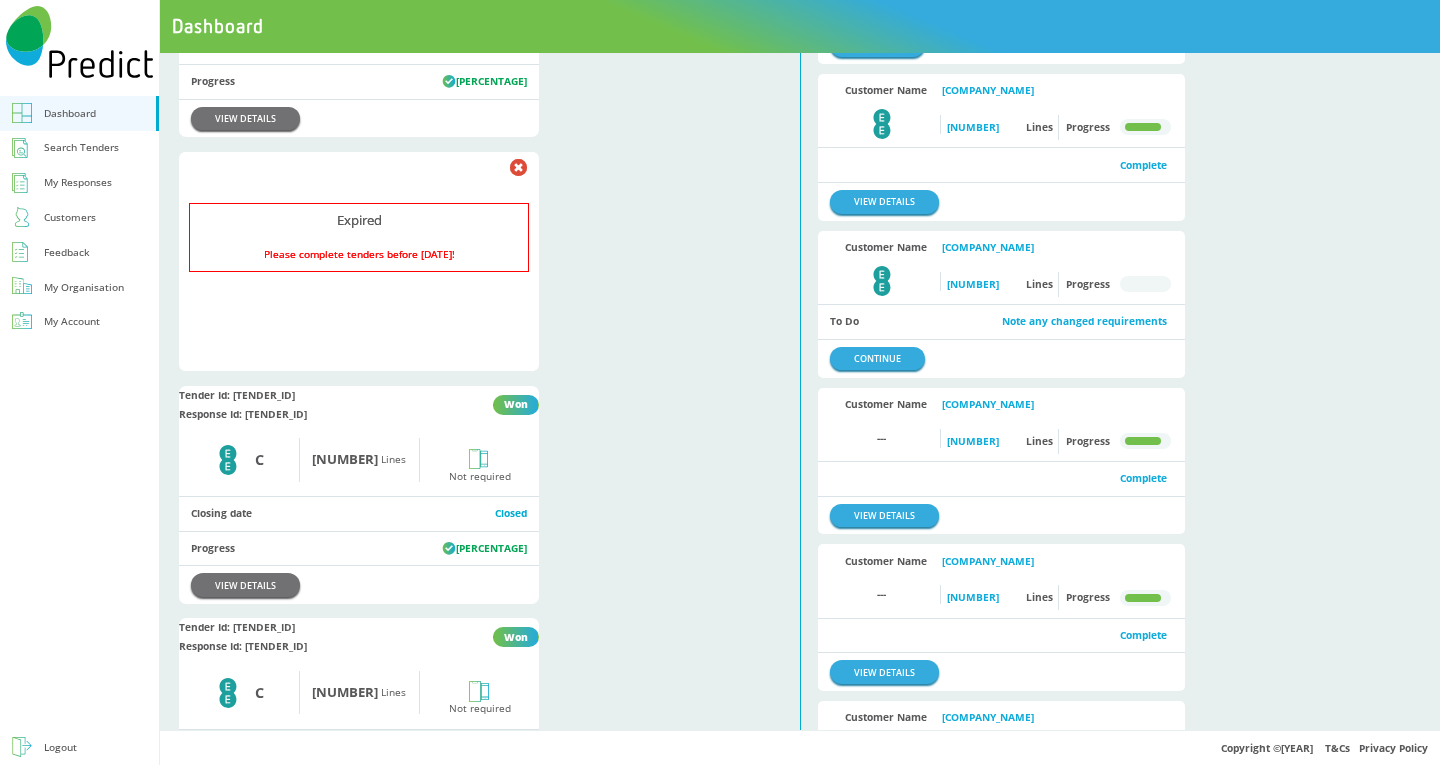 scroll, scrollTop: 100, scrollLeft: 0, axis: vertical 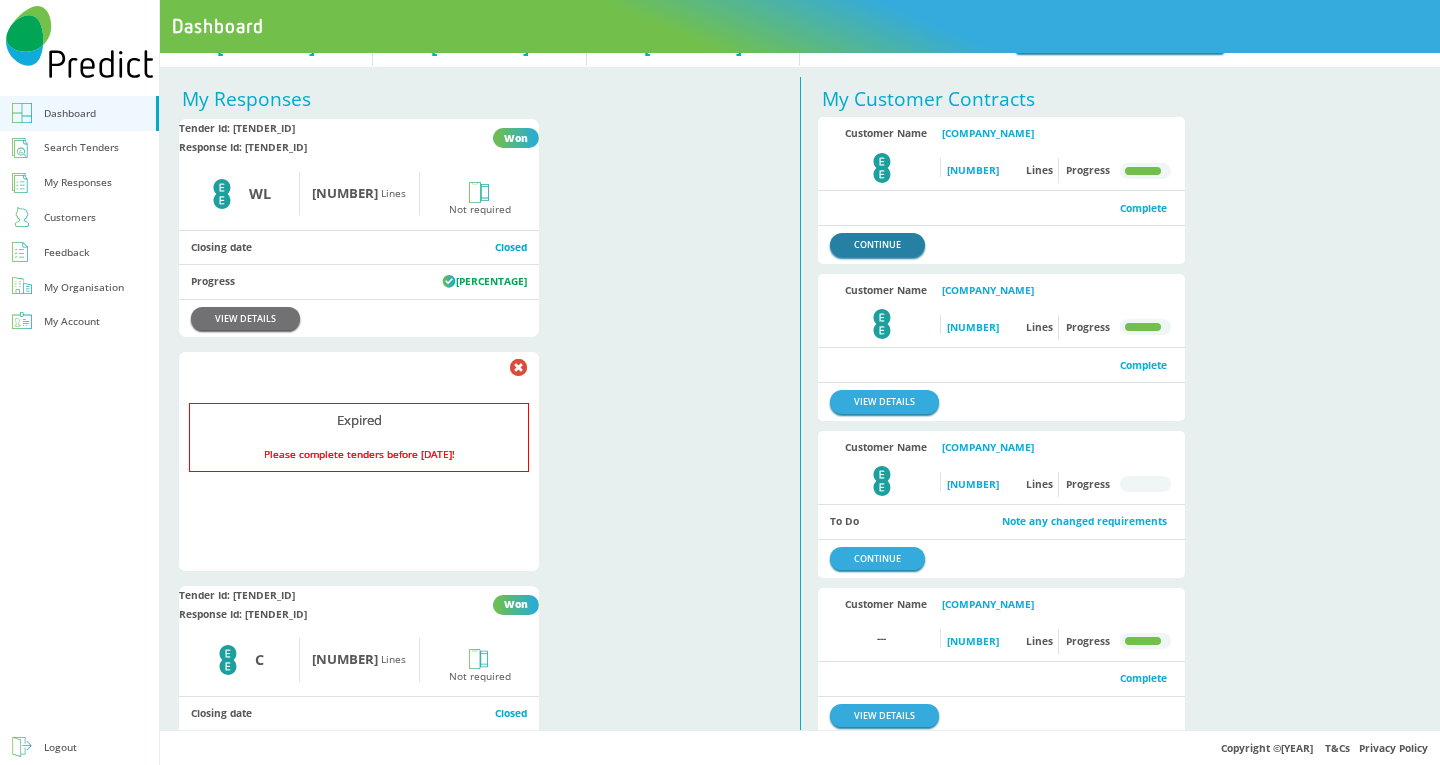 click on "CONTINUE" at bounding box center [877, 244] 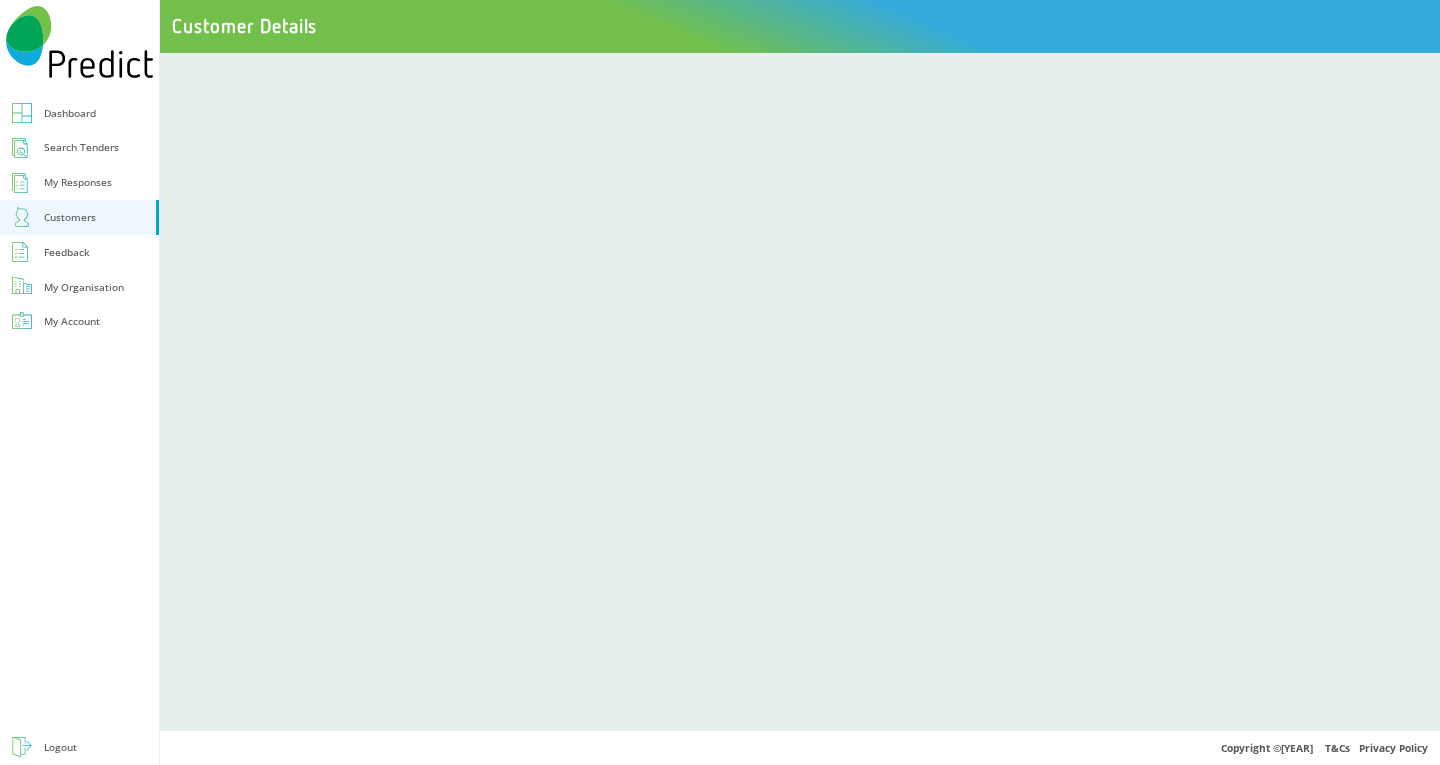 scroll, scrollTop: 0, scrollLeft: 0, axis: both 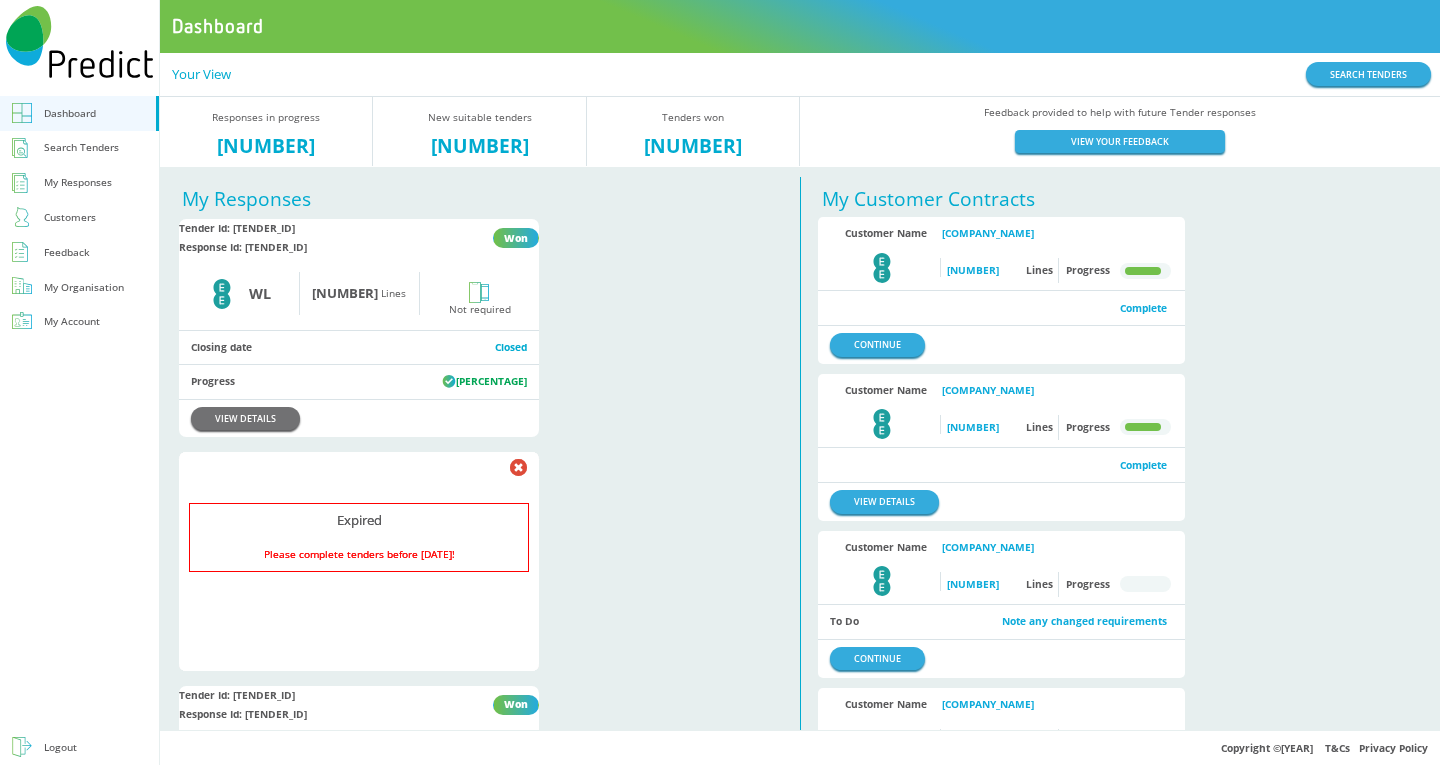 click on "Tender Id:   2025-JUL-190L-EFI7 Response Id:   2025-JUL-815T-8PT3 Won EE Logo WL 200 Lines Not required Closing date Closed Progress 100% VIEW DETAILS Expired Please complete tenders before end date! Expired Please complete tenders before end date! Expired Please complete tenders before end date! Expired Please complete tenders before end date! Expired Please complete tenders before end date! Expired Please complete tenders before end date! Expired Please complete tenders before end date! Expired Please complete tenders before end date! Expired Please complete tenders before end date! Expired Please complete tenders before end date! Expired Please complete tenders before end date! Expired Please complete tenders before end date! Expired Please complete tenders before end date! Expired Please complete tenders before end date! Expired Please complete tenders before end date! Expired Please complete tenders before end date! Expired Please complete tenders before end date! Expired Expired Expired Expired Expired" at bounding box center (479, 6751) 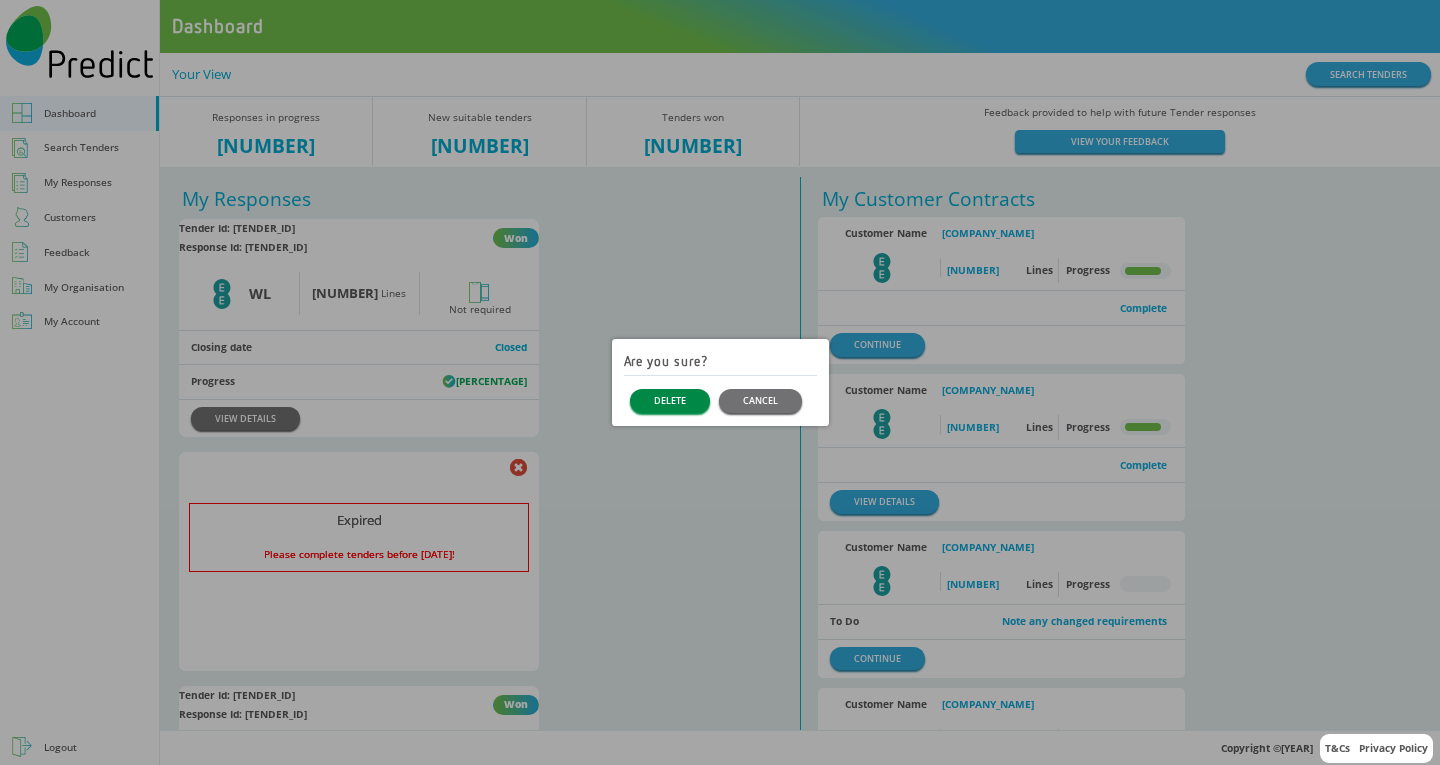 click on "DELETE" at bounding box center [670, 400] 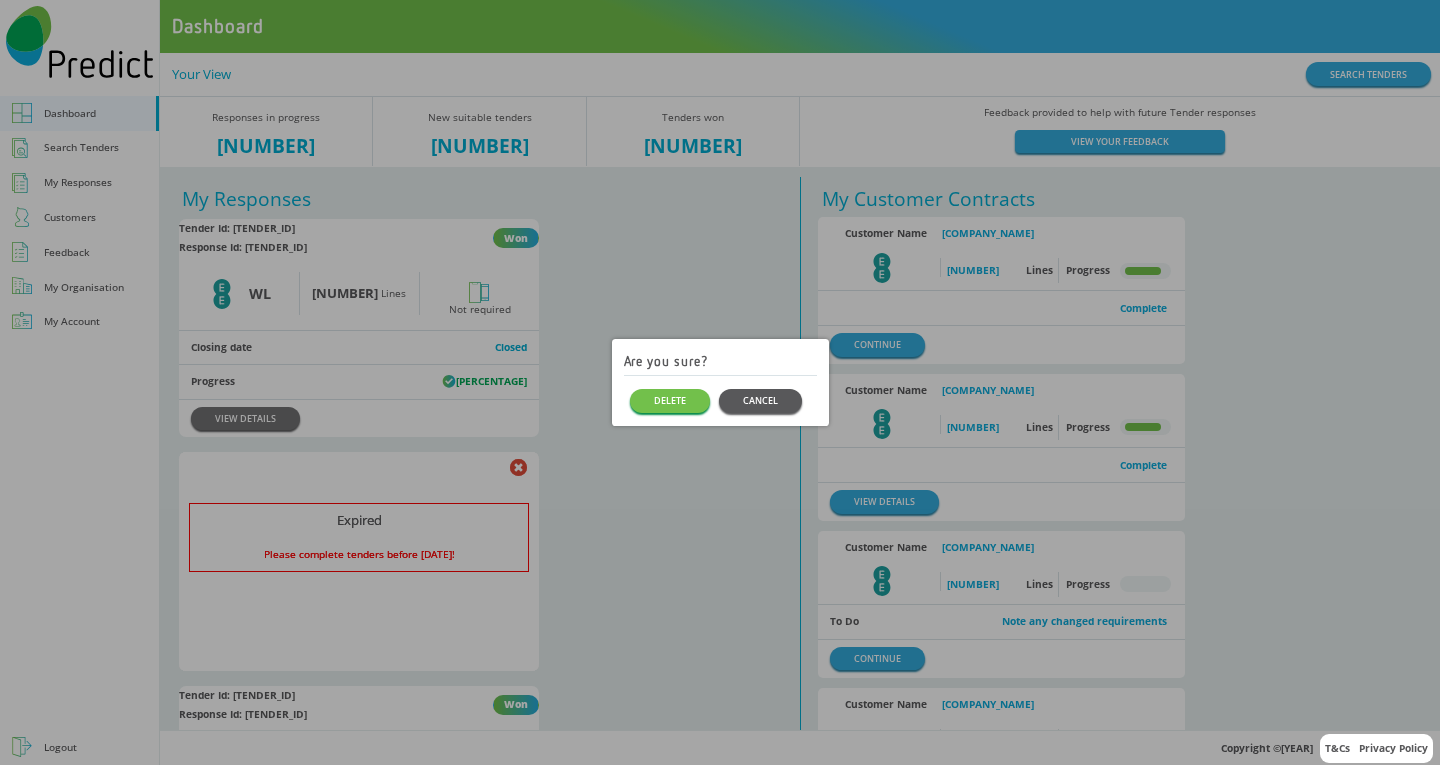 click on "CANCEL" at bounding box center (760, 400) 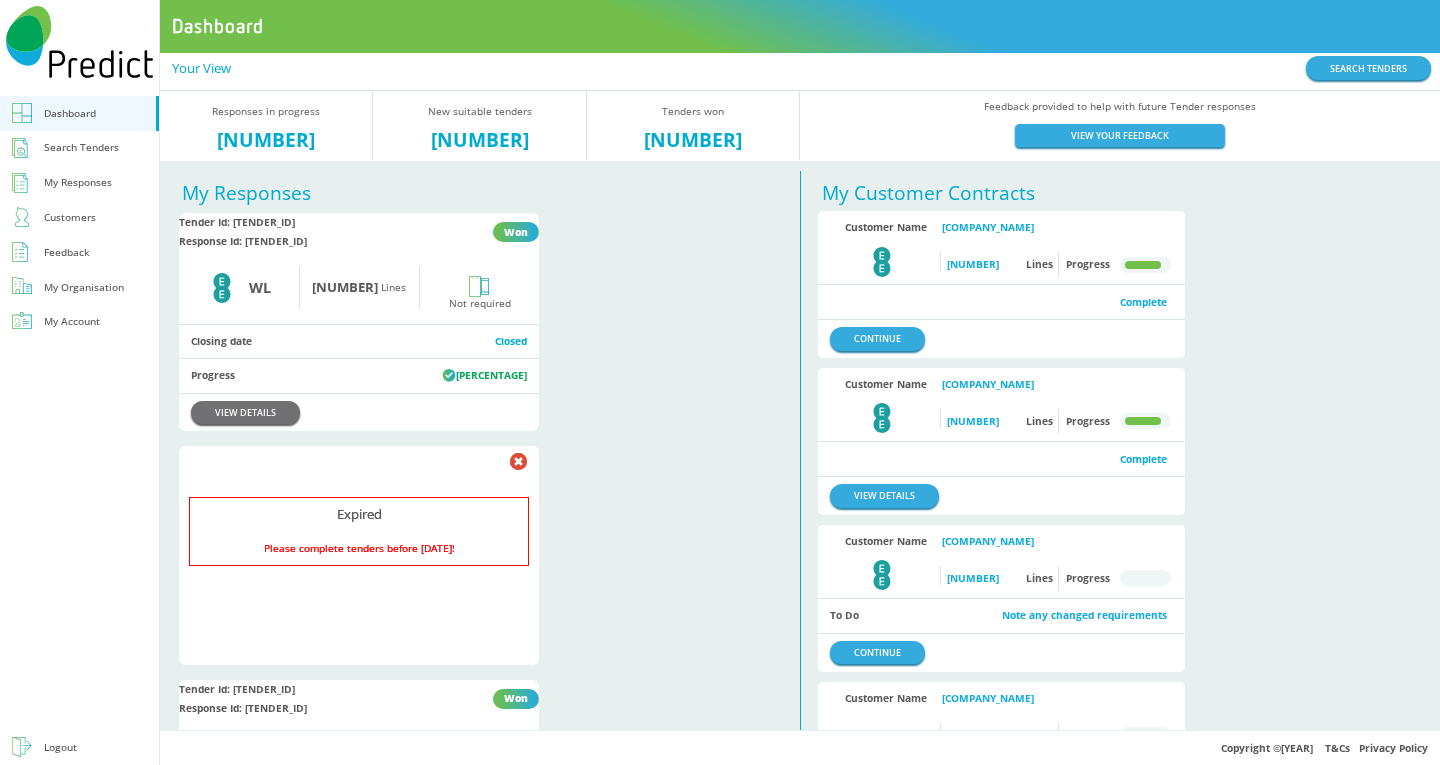 scroll, scrollTop: 0, scrollLeft: 0, axis: both 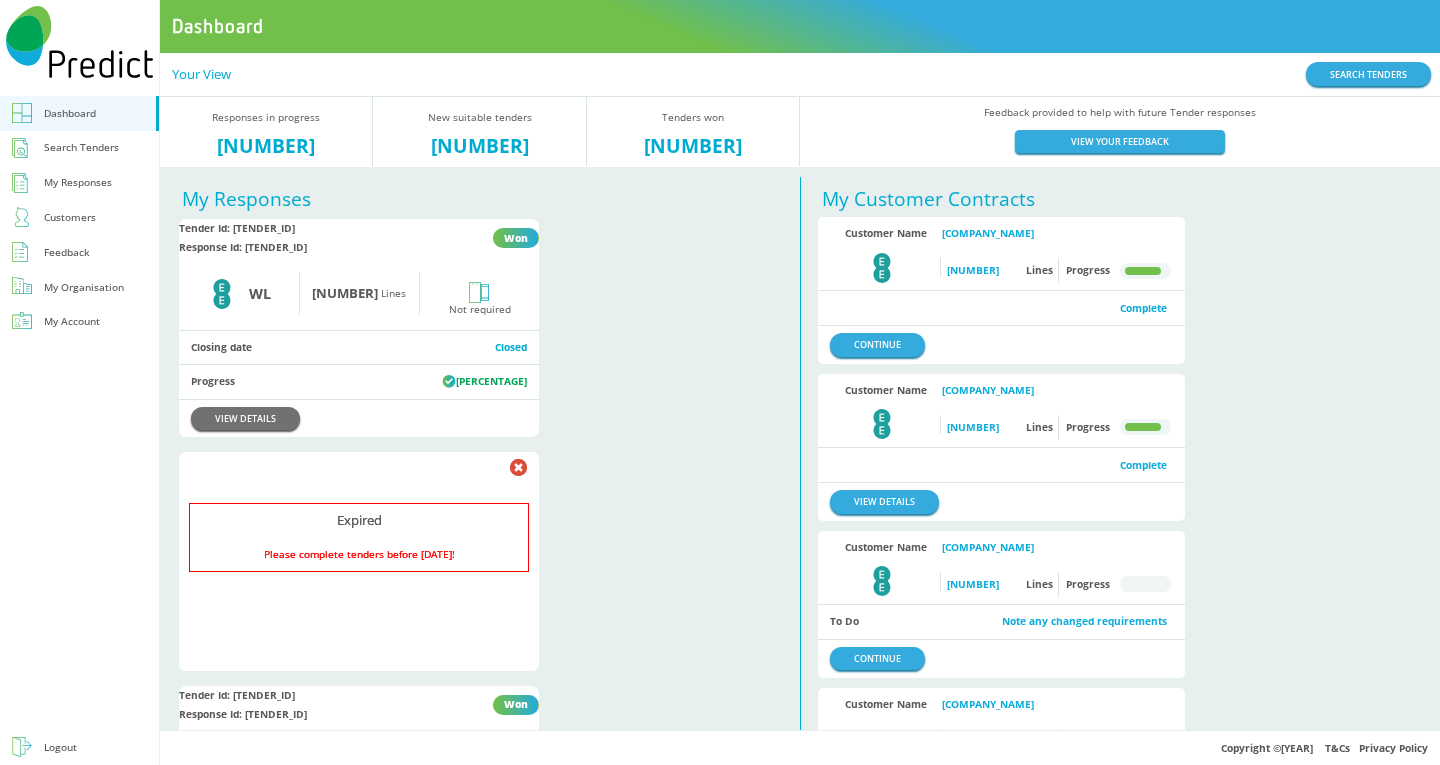 click on "Tender Id:   2025-JUL-190L-EFI7 Response Id:   2025-JUL-815T-8PT3 Won EE Logo WL 200 Lines Not required Closing date Closed Progress 100% VIEW DETAILS Expired Please complete tenders before end date! Expired Please complete tenders before end date! Expired Please complete tenders before end date! Expired Please complete tenders before end date! Expired Please complete tenders before end date! Expired Please complete tenders before end date! Expired Please complete tenders before end date! Expired Please complete tenders before end date! Expired Please complete tenders before end date! Expired Please complete tenders before end date! Expired Please complete tenders before end date! Expired Please complete tenders before end date! Expired Please complete tenders before end date! Expired Please complete tenders before end date! Expired Please complete tenders before end date! Expired Please complete tenders before end date! Expired Please complete tenders before end date! Expired Expired Expired Expired Expired" at bounding box center [479, 6751] 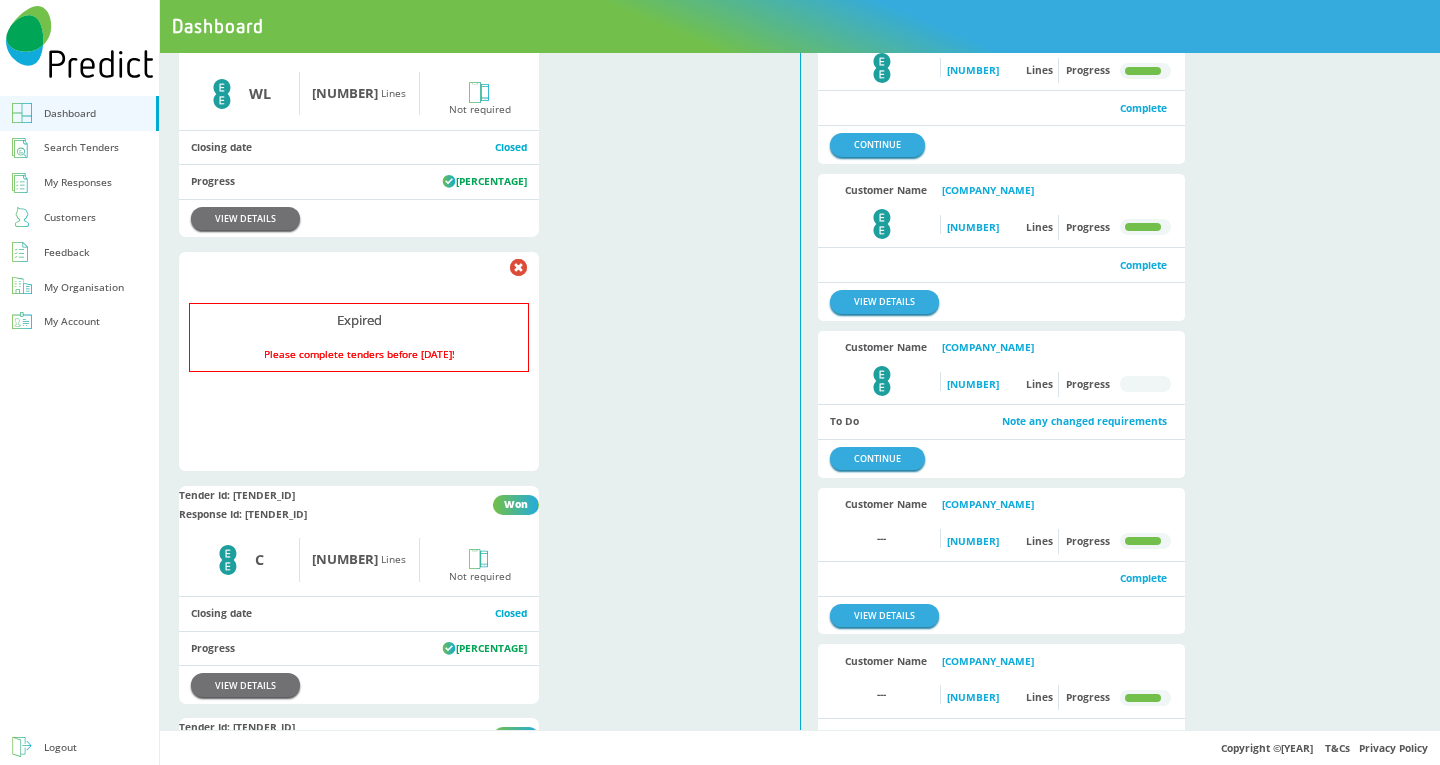 scroll, scrollTop: 0, scrollLeft: 0, axis: both 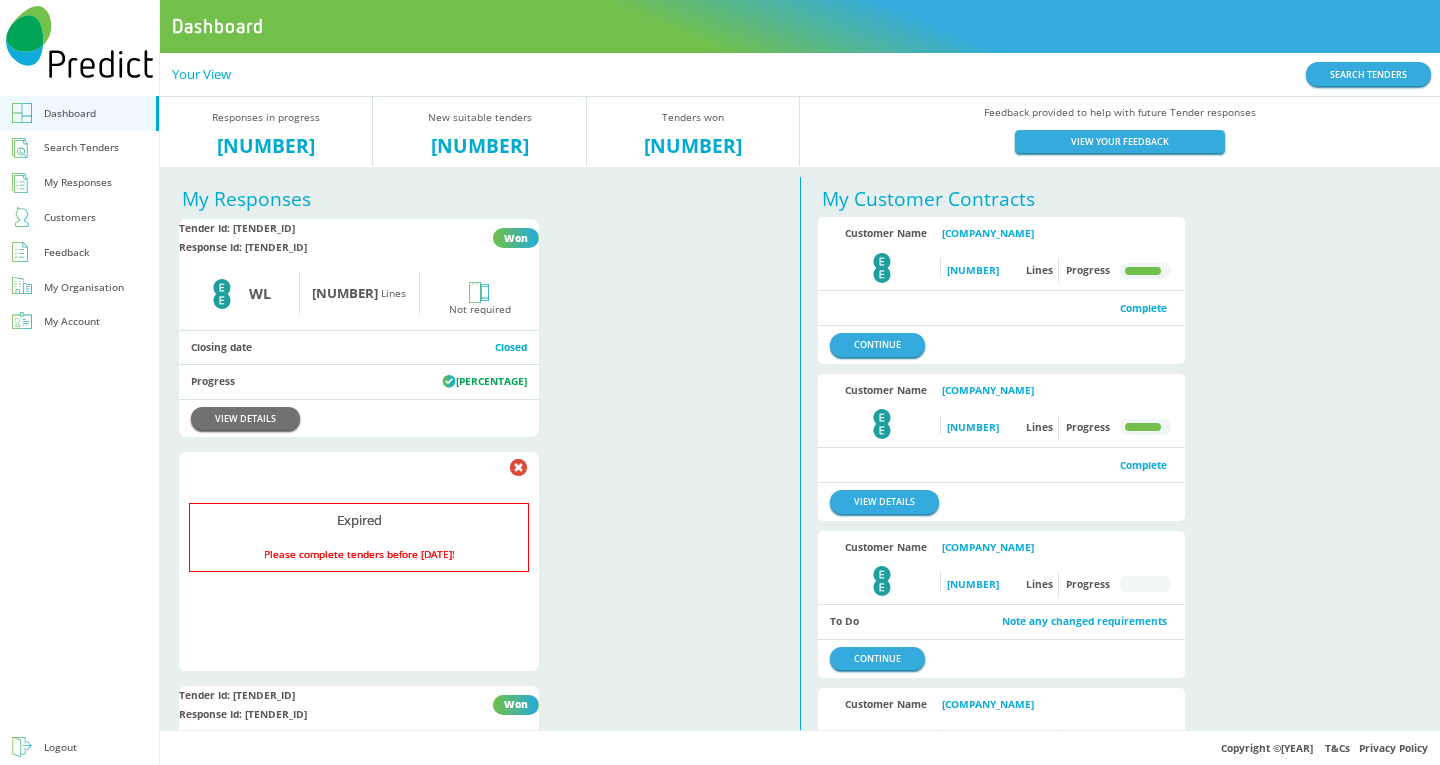 click on "Tender Id:   2025-JUL-190L-EFI7 Response Id:   2025-JUL-815T-8PT3 Won EE Logo WL 200 Lines Not required Closing date Closed Progress 100% VIEW DETAILS Expired Please complete tenders before end date! Expired Please complete tenders before end date! Expired Please complete tenders before end date! Expired Please complete tenders before end date! Expired Please complete tenders before end date! Expired Please complete tenders before end date! Expired Please complete tenders before end date! Expired Please complete tenders before end date! Expired Please complete tenders before end date! Expired Please complete tenders before end date! Expired Please complete tenders before end date! Expired Please complete tenders before end date! Expired Please complete tenders before end date! Expired Please complete tenders before end date! Expired Please complete tenders before end date! Expired Please complete tenders before end date! Expired Please complete tenders before end date! Expired Expired Expired Expired Expired" at bounding box center [479, 6751] 